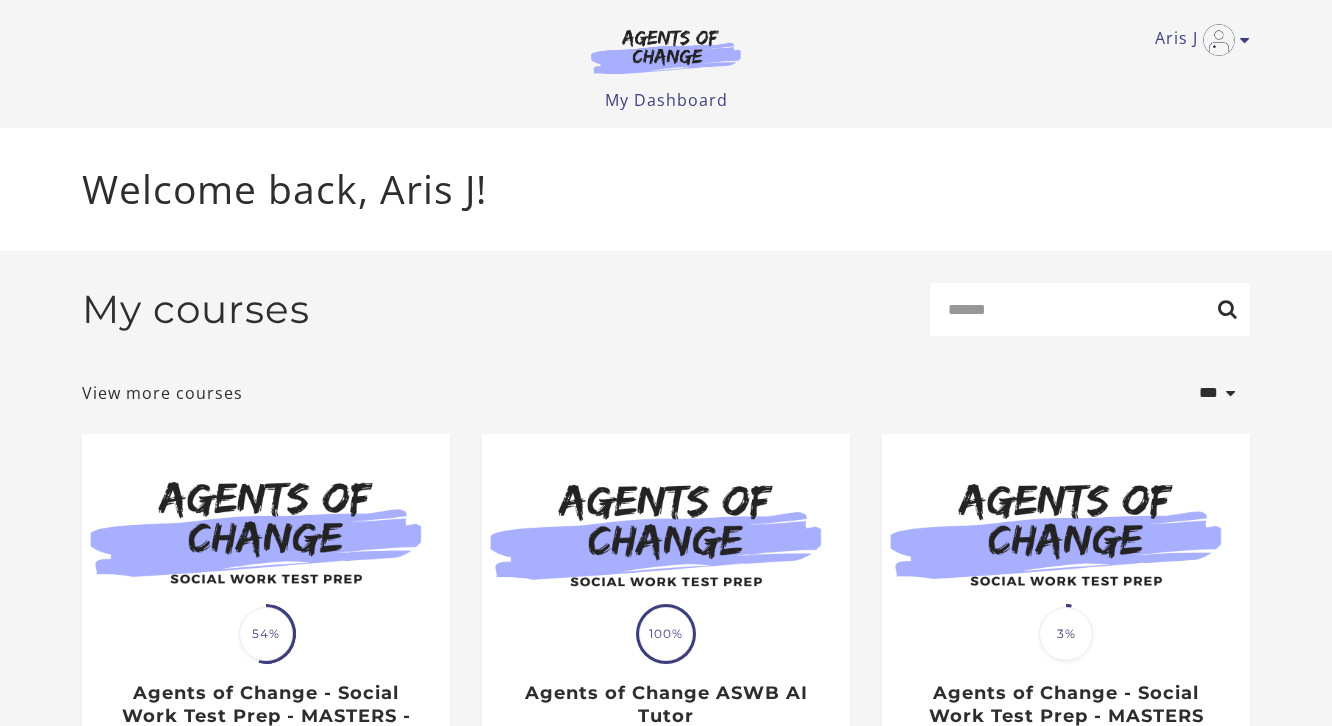 scroll, scrollTop: 0, scrollLeft: 0, axis: both 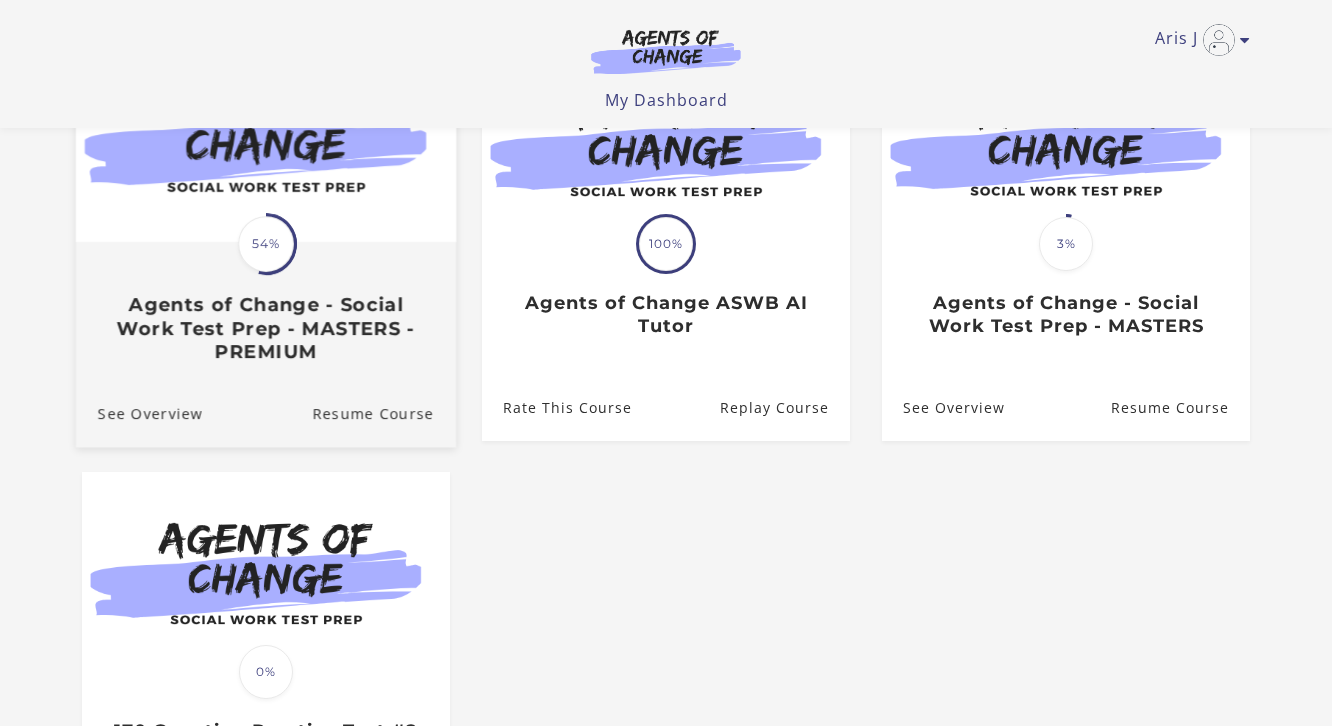 click on "54%" at bounding box center [266, 244] 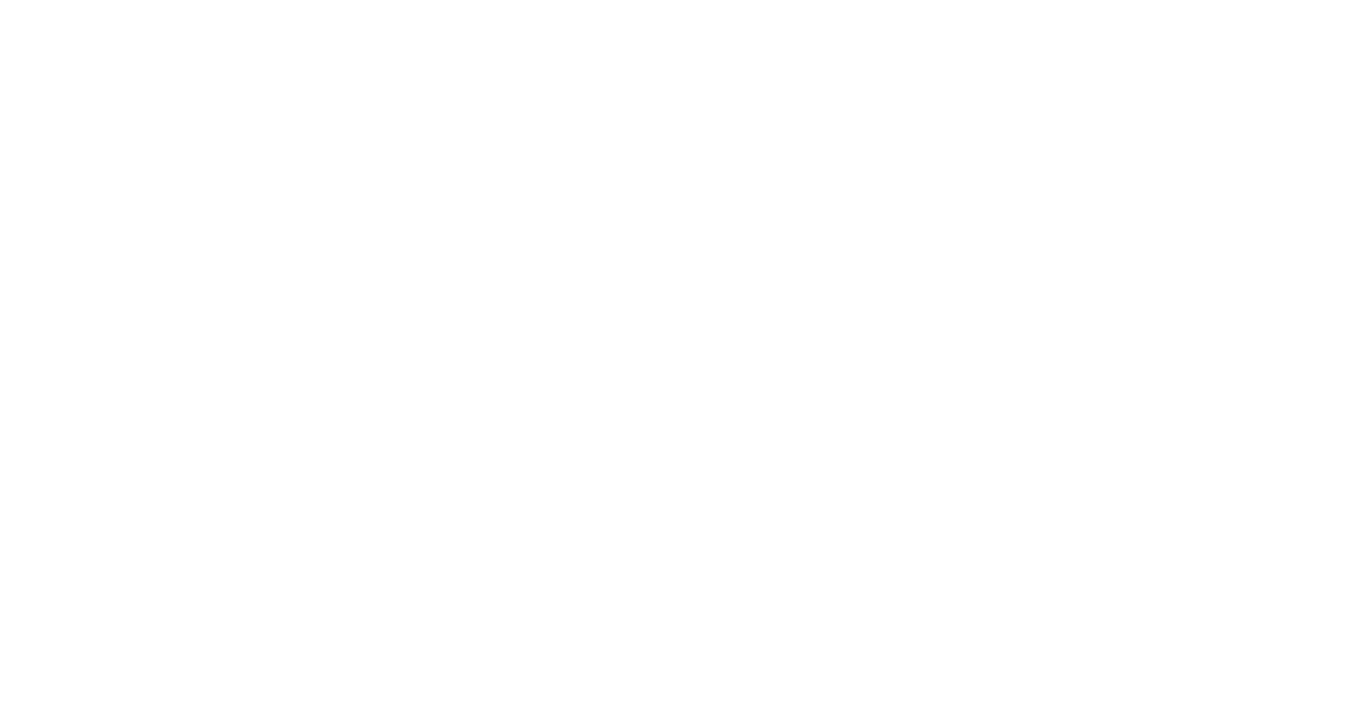 scroll, scrollTop: 0, scrollLeft: 0, axis: both 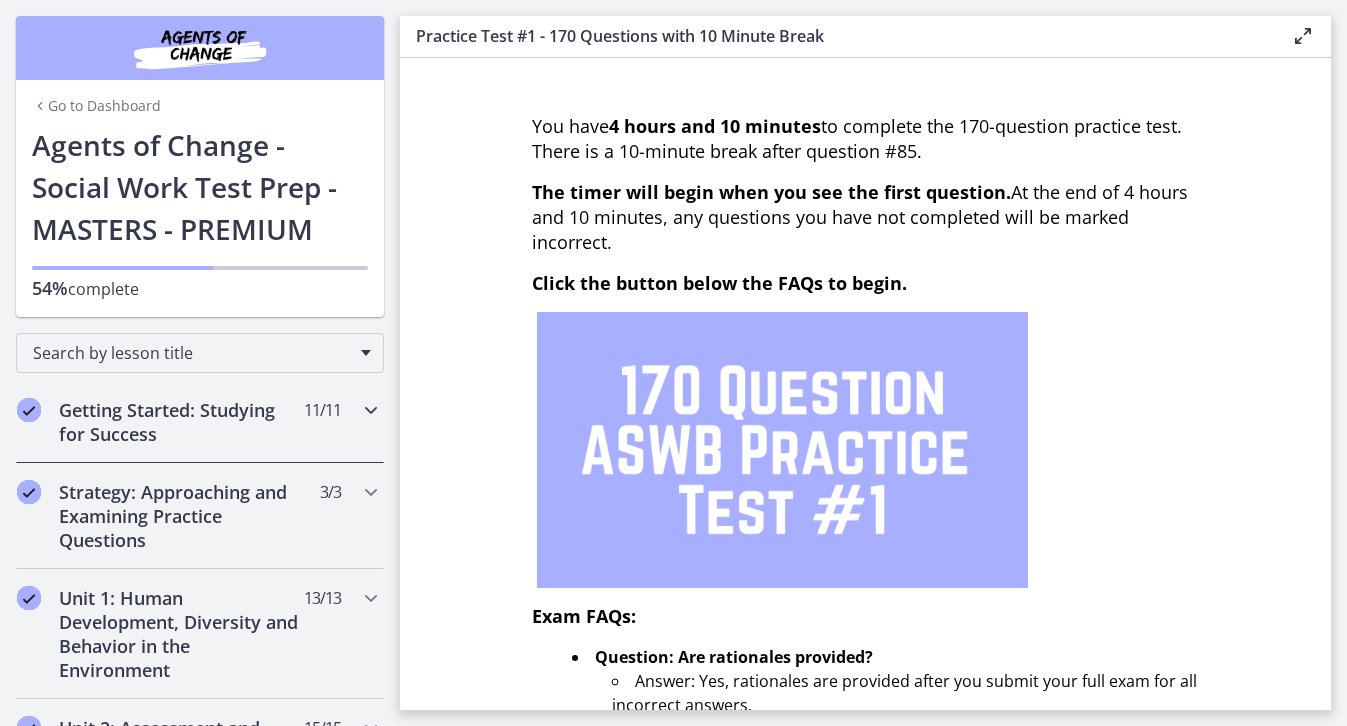 click on "Getting Started: Studying for Success
11  /  11
Completed" at bounding box center [200, 422] 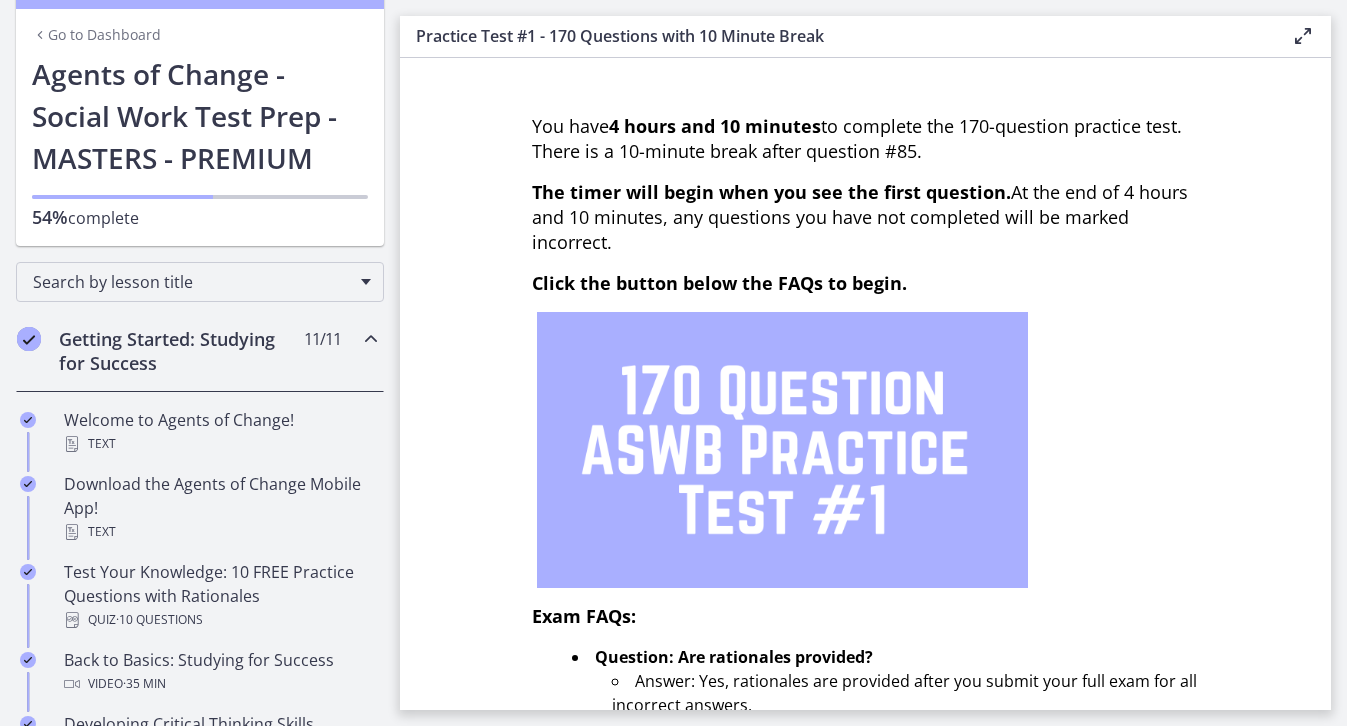 scroll, scrollTop: 73, scrollLeft: 0, axis: vertical 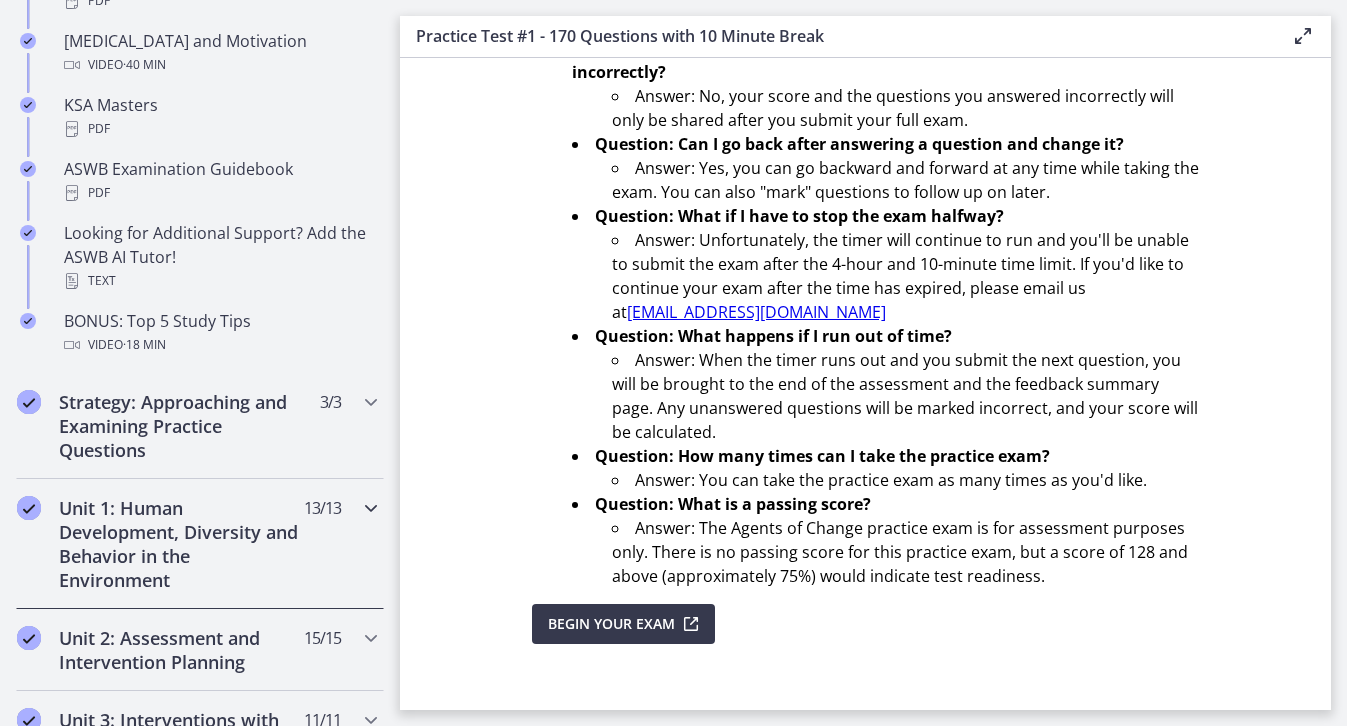 click on "Unit 1: Human Development, Diversity and Behavior in the Environment" at bounding box center [181, 544] 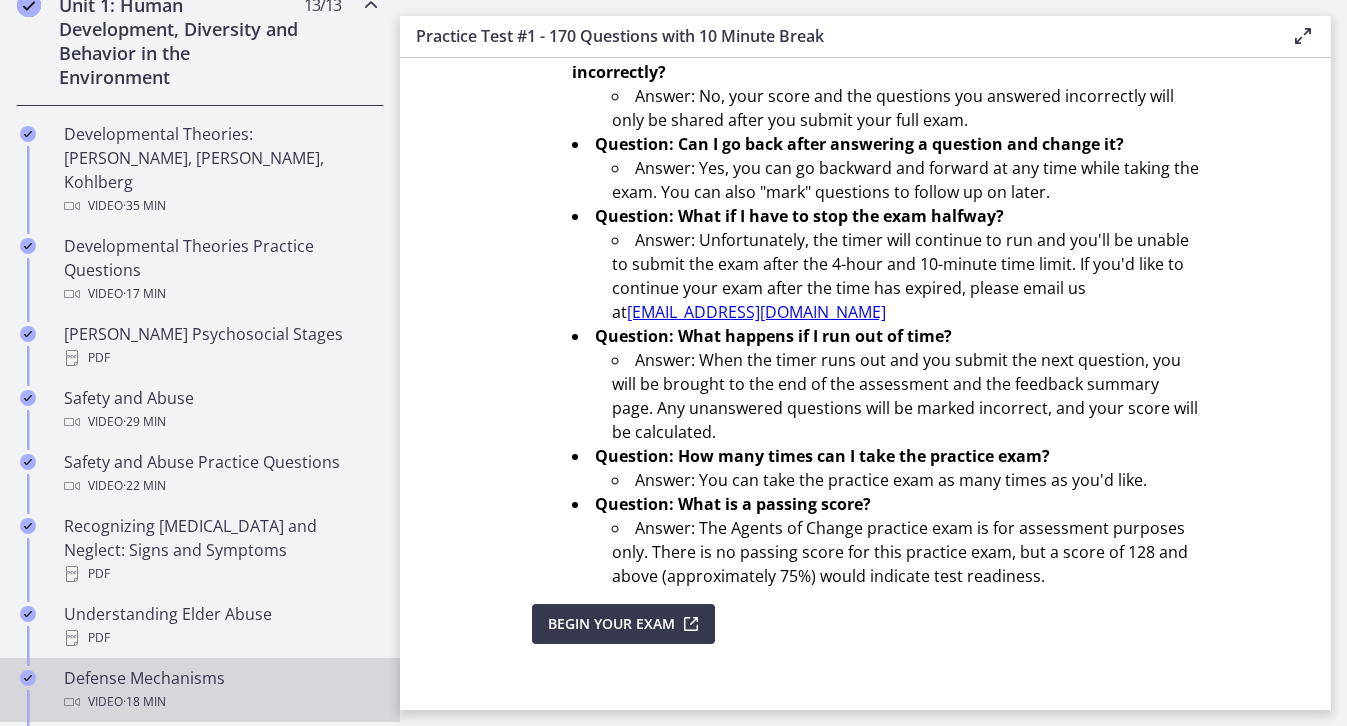 scroll, scrollTop: 592, scrollLeft: 0, axis: vertical 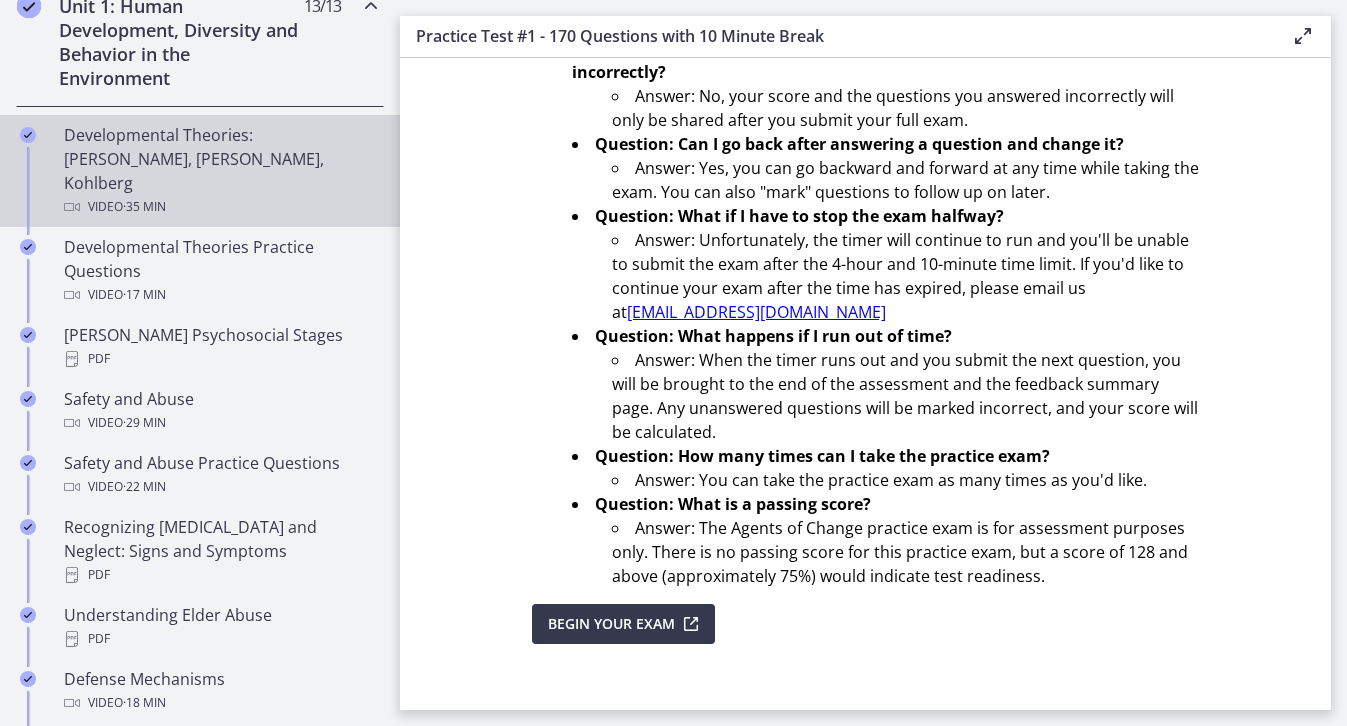 click on "Developmental Theories: [PERSON_NAME], [PERSON_NAME], Kohlberg
Video
·  35 min" at bounding box center [220, 171] 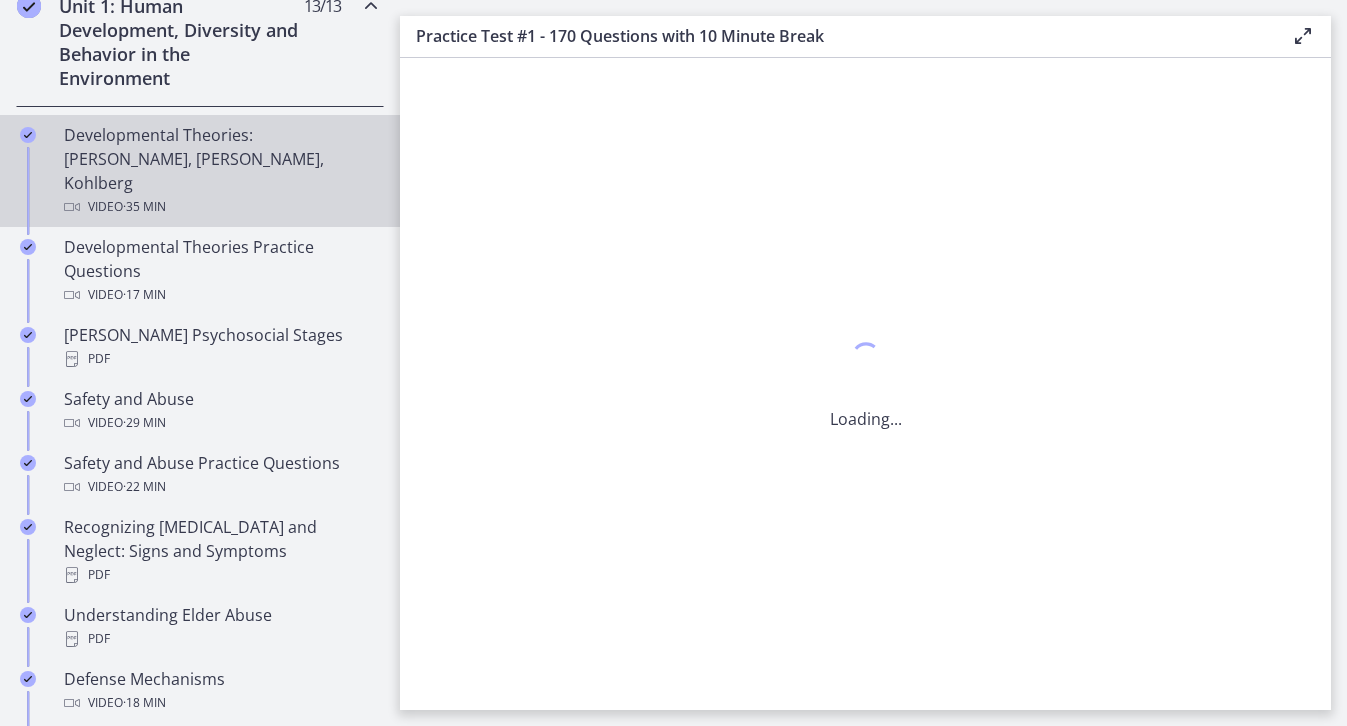 scroll, scrollTop: 0, scrollLeft: 0, axis: both 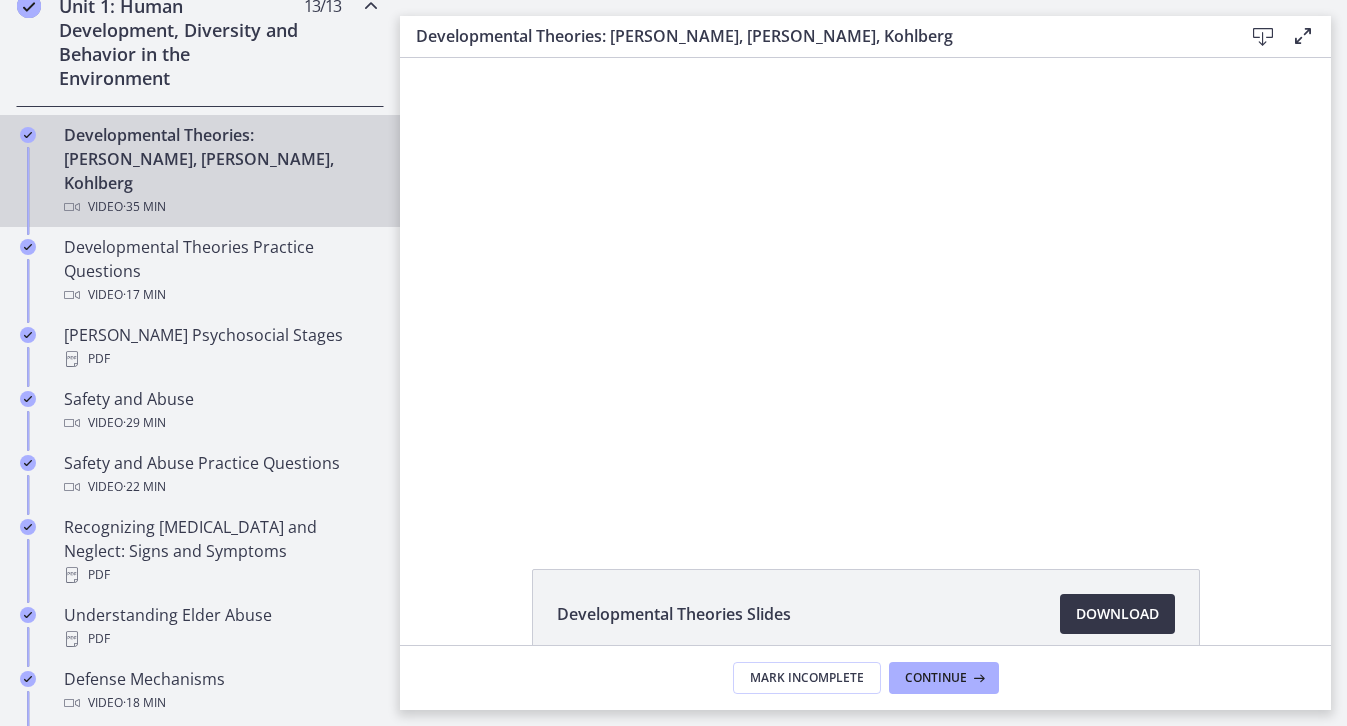 click on "Download
Opens in a new window" at bounding box center (1117, 614) 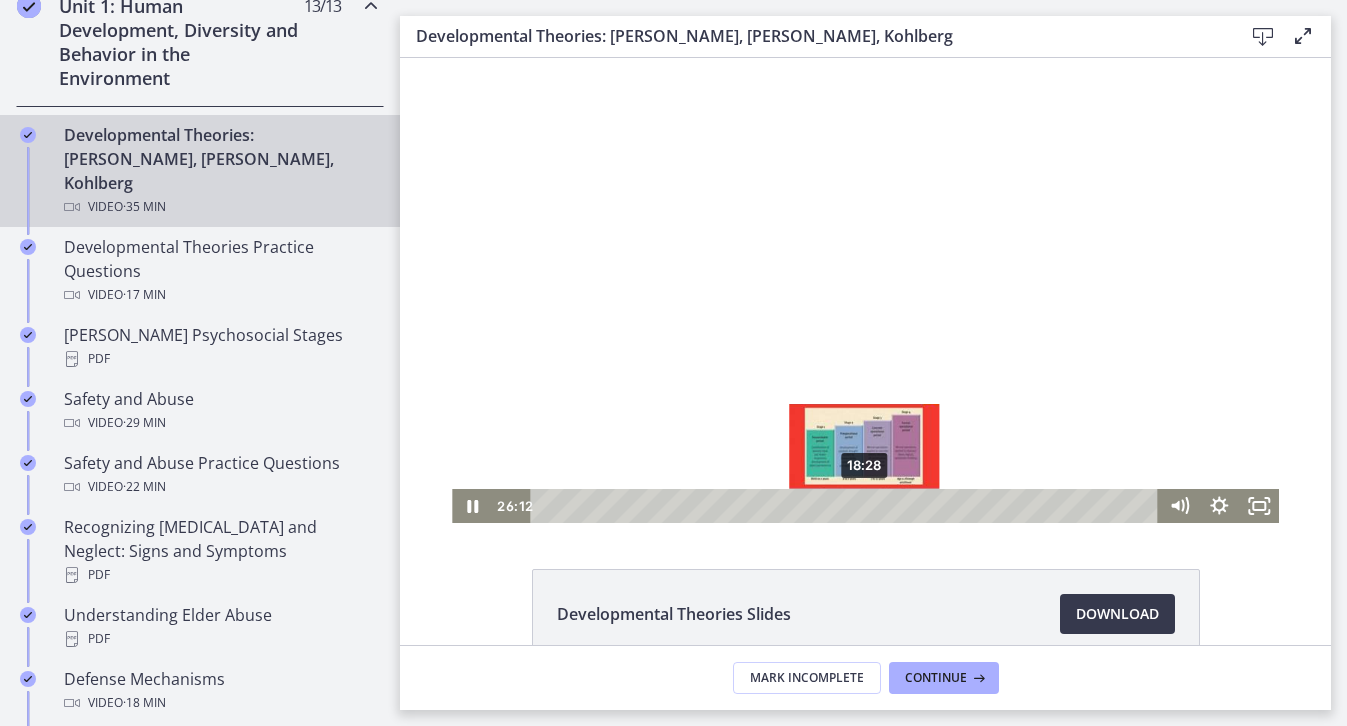 click on "Click for sound
@keyframes VOLUME_SMALL_WAVE_FLASH {
0% { opacity: 0; }
33% { opacity: 1; }
66% { opacity: 1; }
100% { opacity: 0; }
}
@keyframes VOLUME_LARGE_WAVE_FLASH {
0% { opacity: 0; }
33% { opacity: 1; }
66% { opacity: 1; }
100% { opacity: 0; }
}
.volume__small-wave {
animation: VOLUME_SMALL_WAVE_FLASH 2s infinite;
opacity: 0;
}
.volume__large-wave {
animation: VOLUME_LARGE_WAVE_FLASH 2s infinite .3s;
opacity: 0;
}
26:12 18:28" at bounding box center (865, 290) 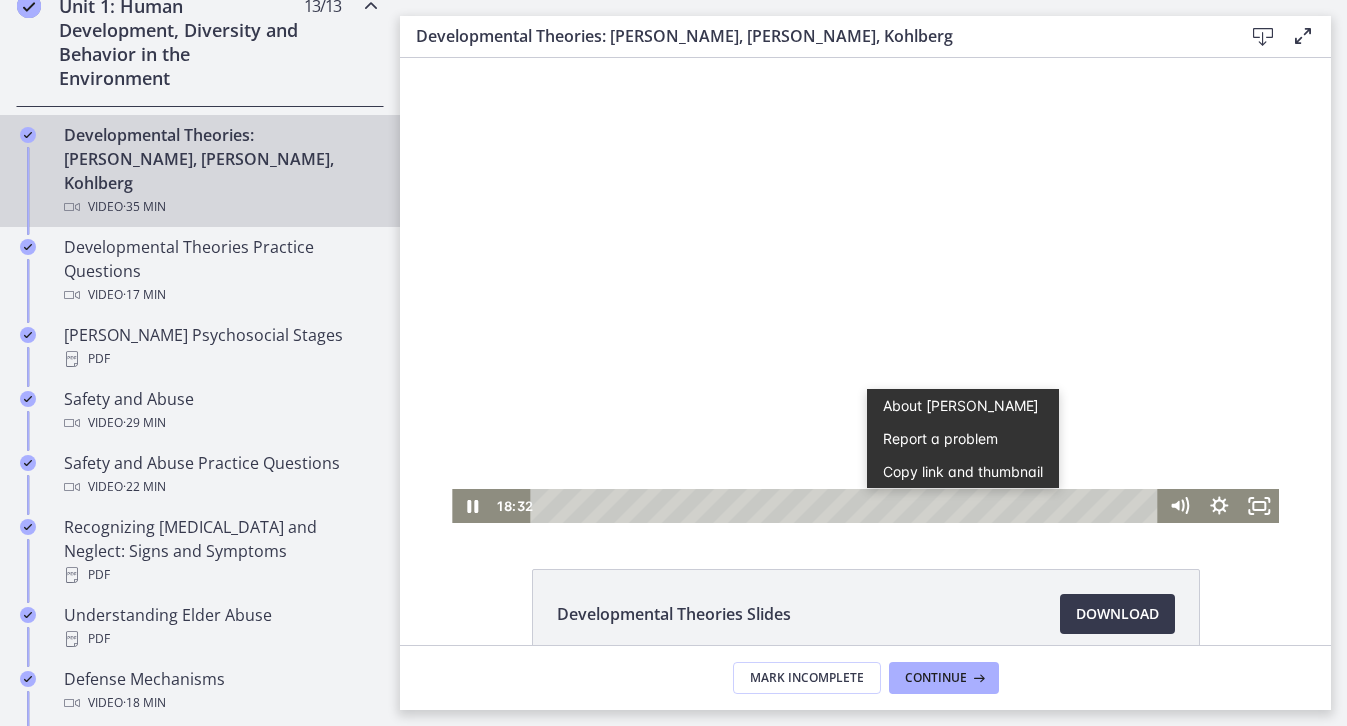 click at bounding box center [865, 290] 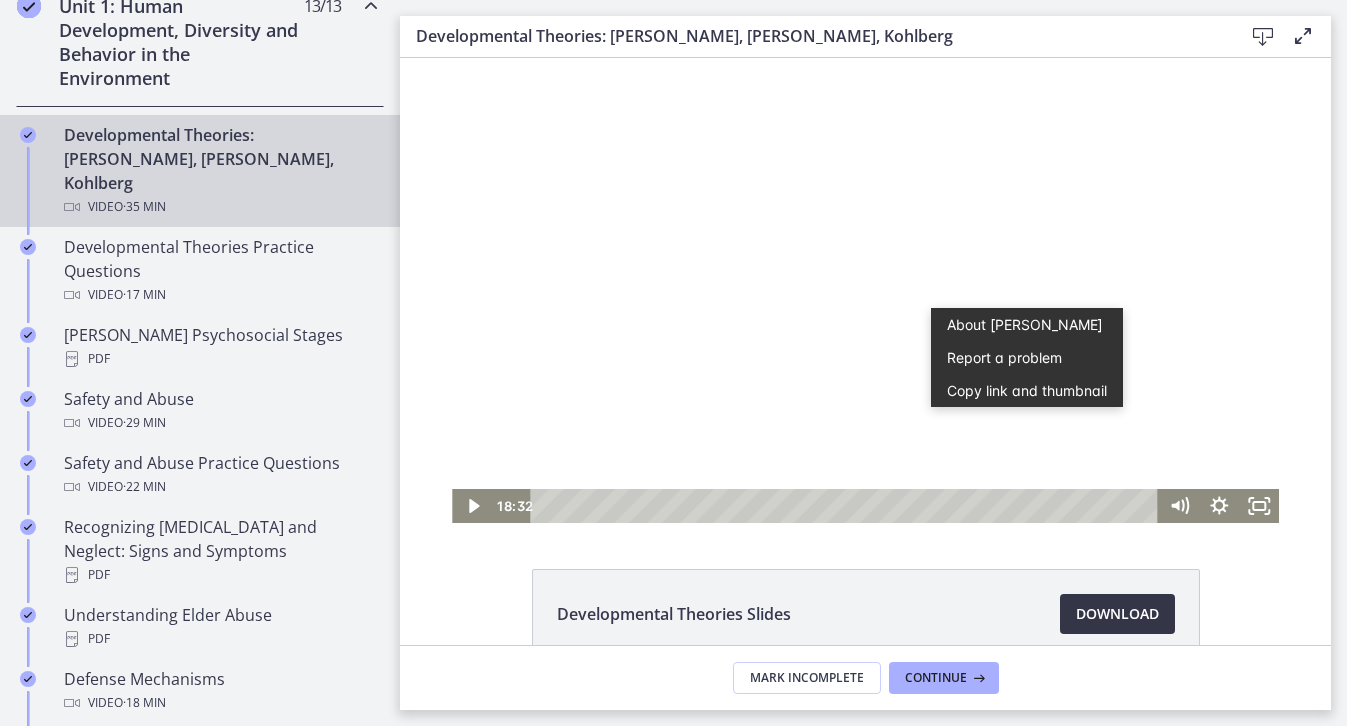 click on "Download
Opens in a new window" at bounding box center (1117, 614) 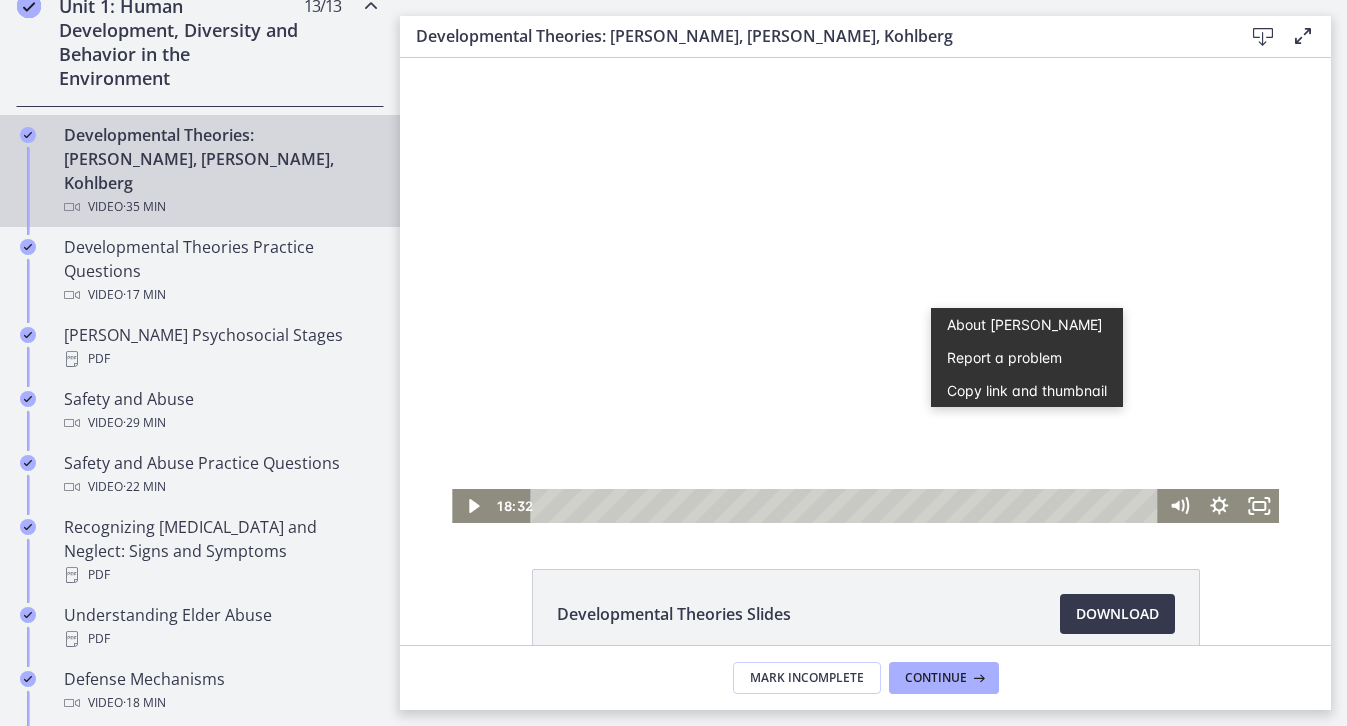click at bounding box center (865, 290) 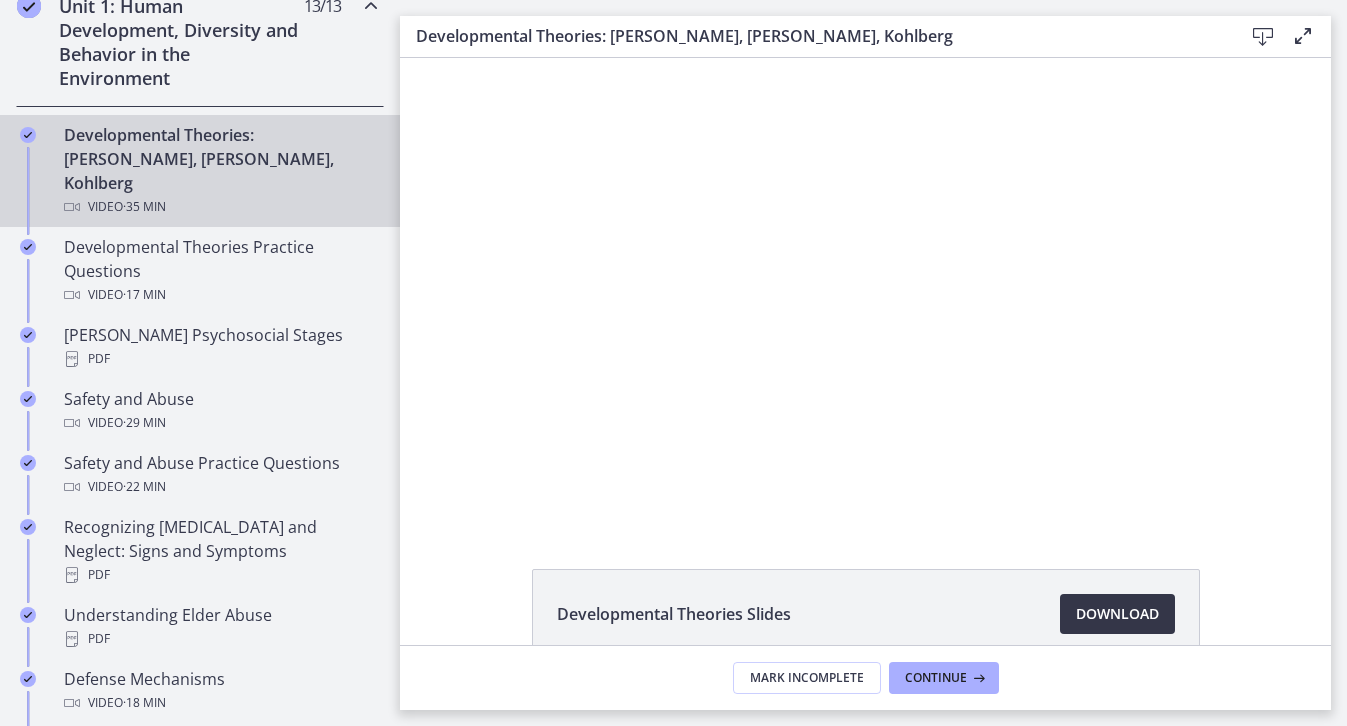 click on "Download
Opens in a new window" at bounding box center [1117, 614] 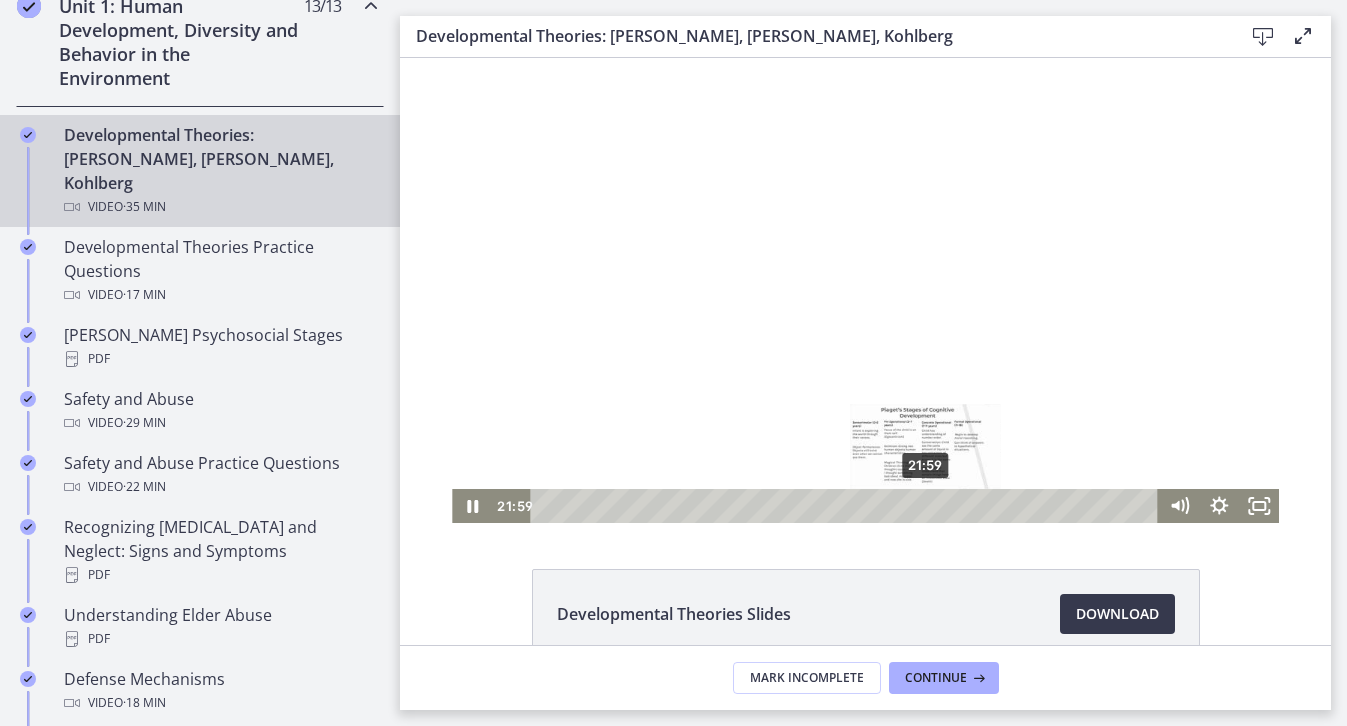 click on "21:59" at bounding box center [847, 506] 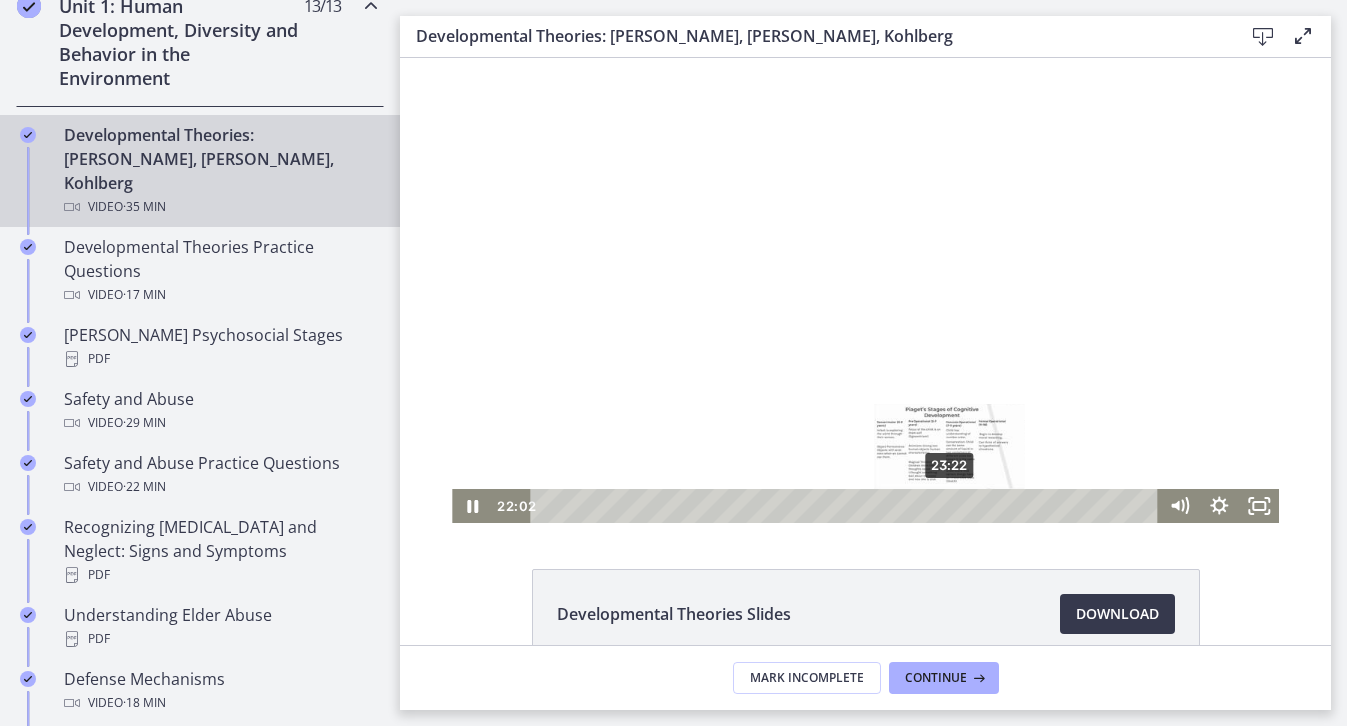 click on "23:22" at bounding box center (847, 506) 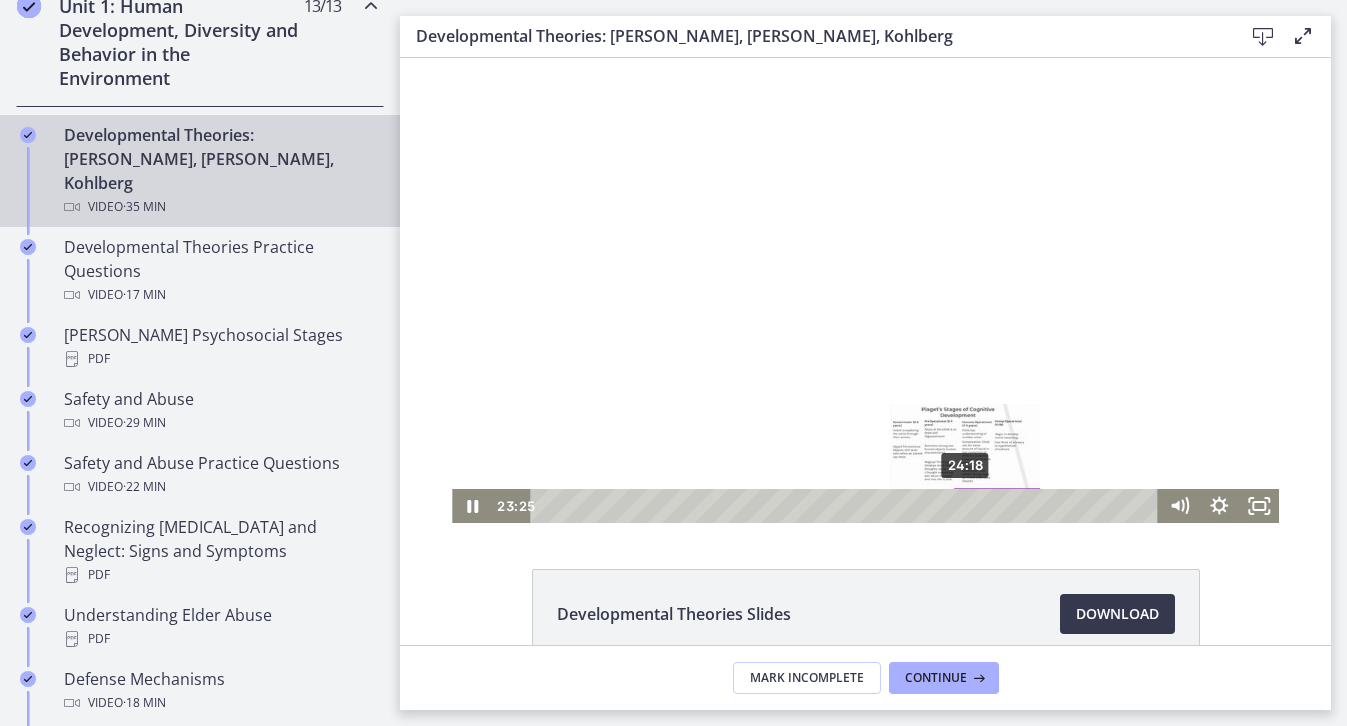 click on "24:18" at bounding box center [847, 506] 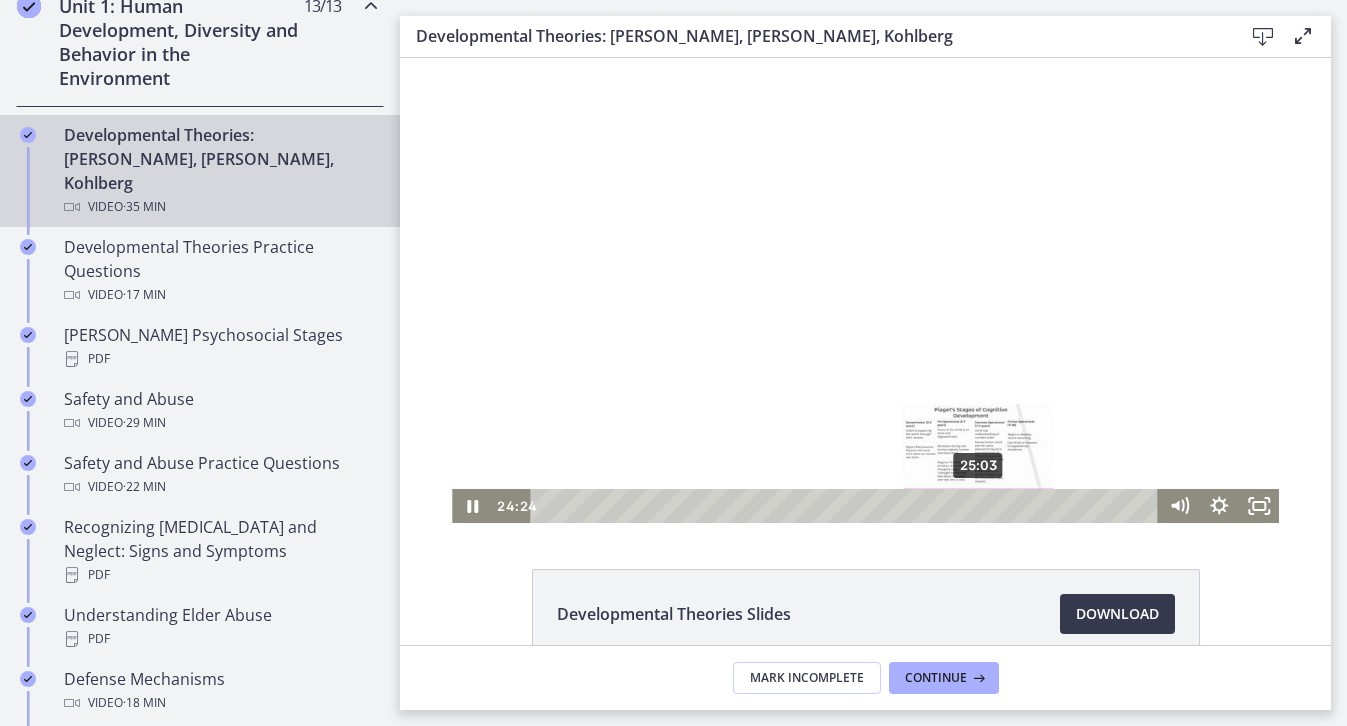 click on "25:03" at bounding box center (847, 506) 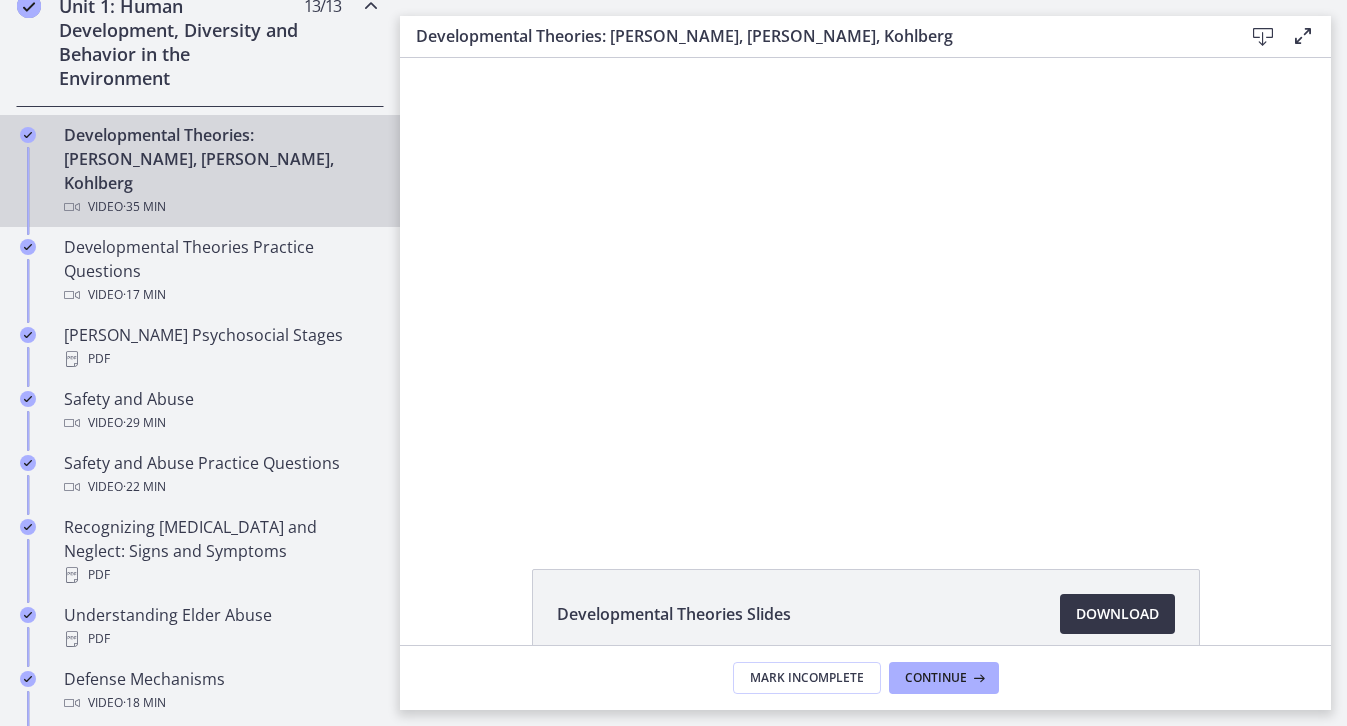 click on "Download
Opens in a new window" at bounding box center (1117, 614) 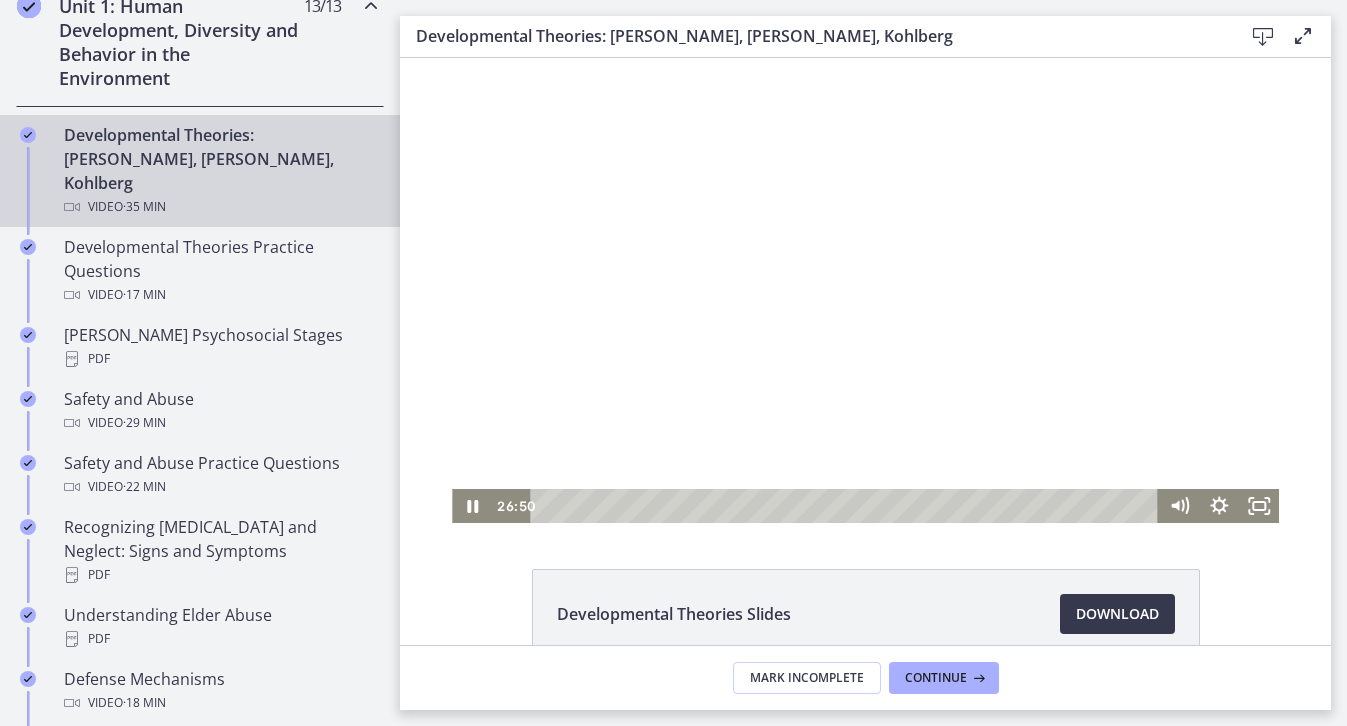 click at bounding box center [865, 290] 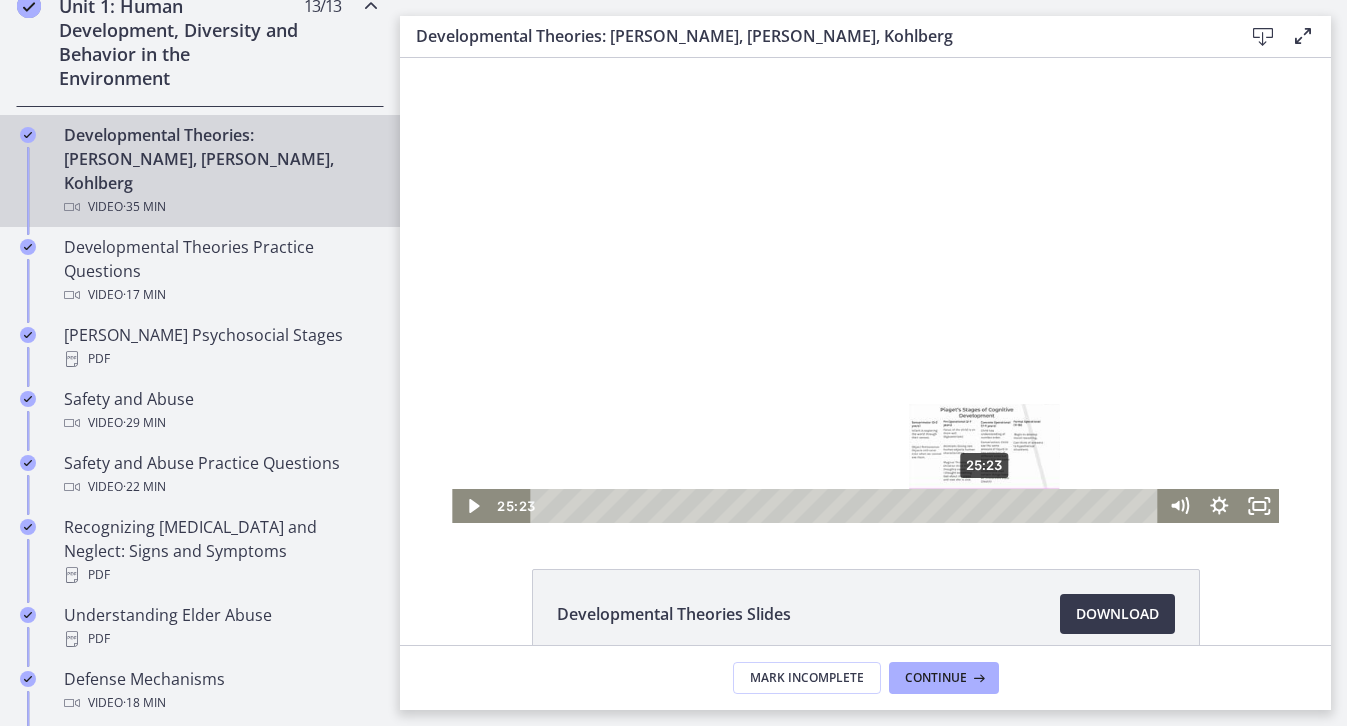 click on "25:23" at bounding box center (847, 506) 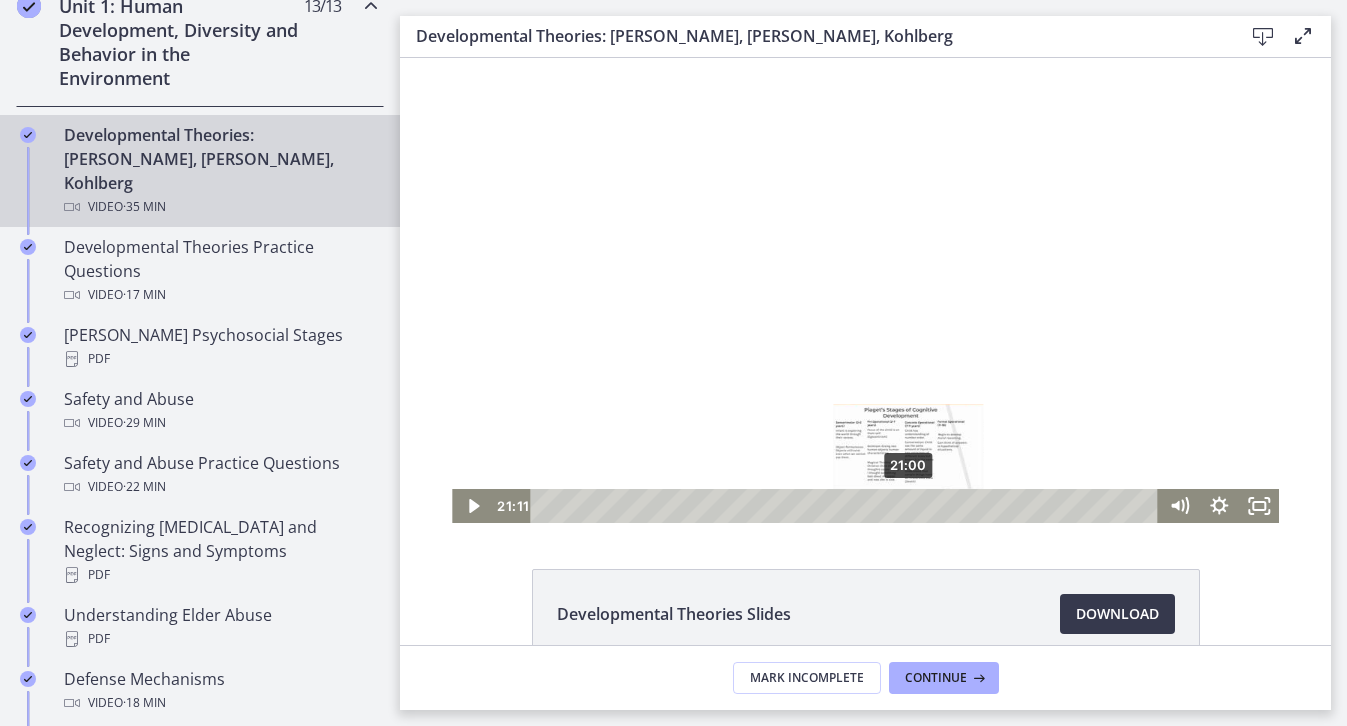 click at bounding box center (911, 505) 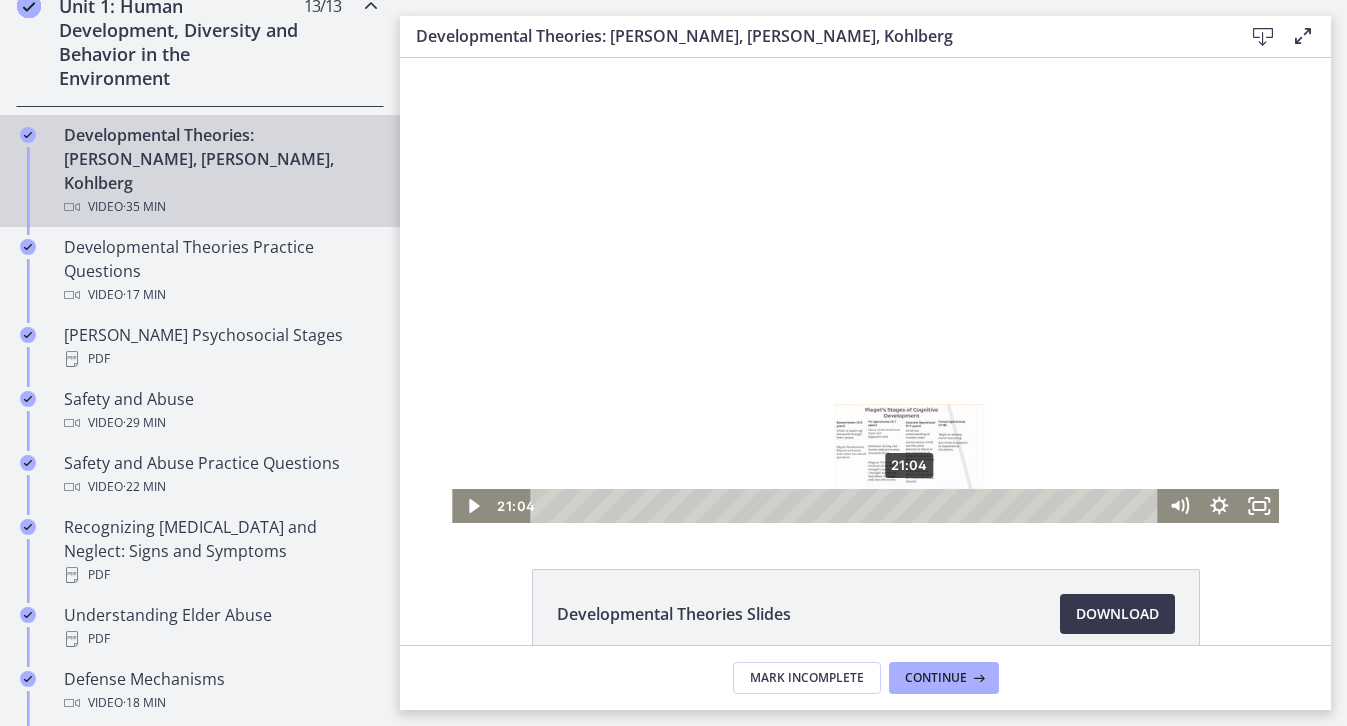 click at bounding box center (909, 505) 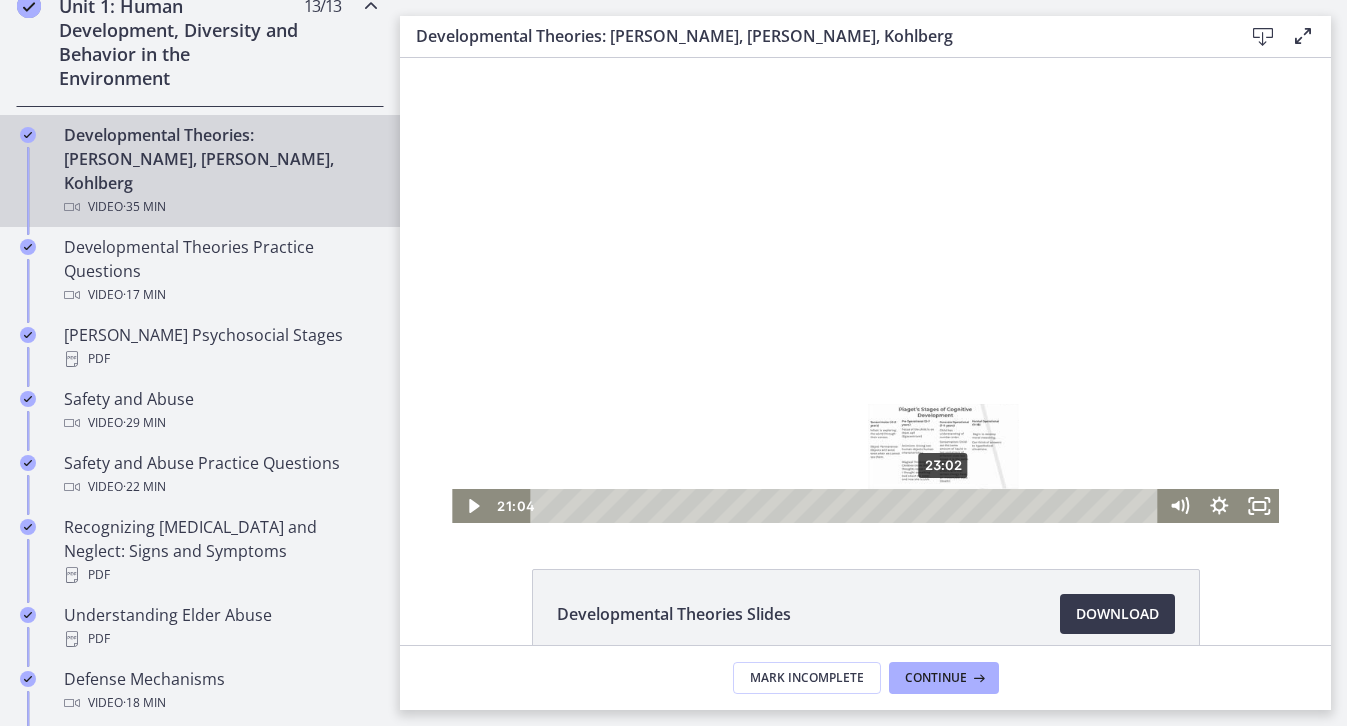 click on "23:02" at bounding box center (847, 506) 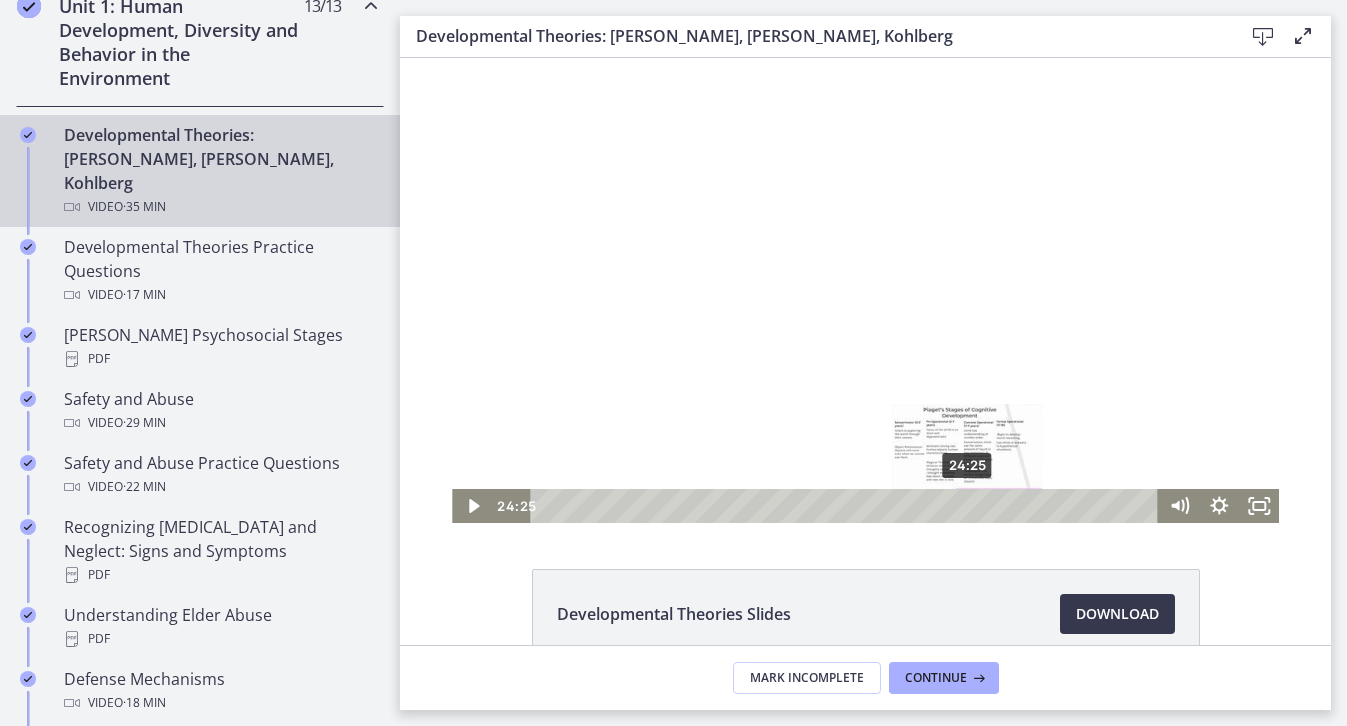 click on "24:25" at bounding box center (847, 506) 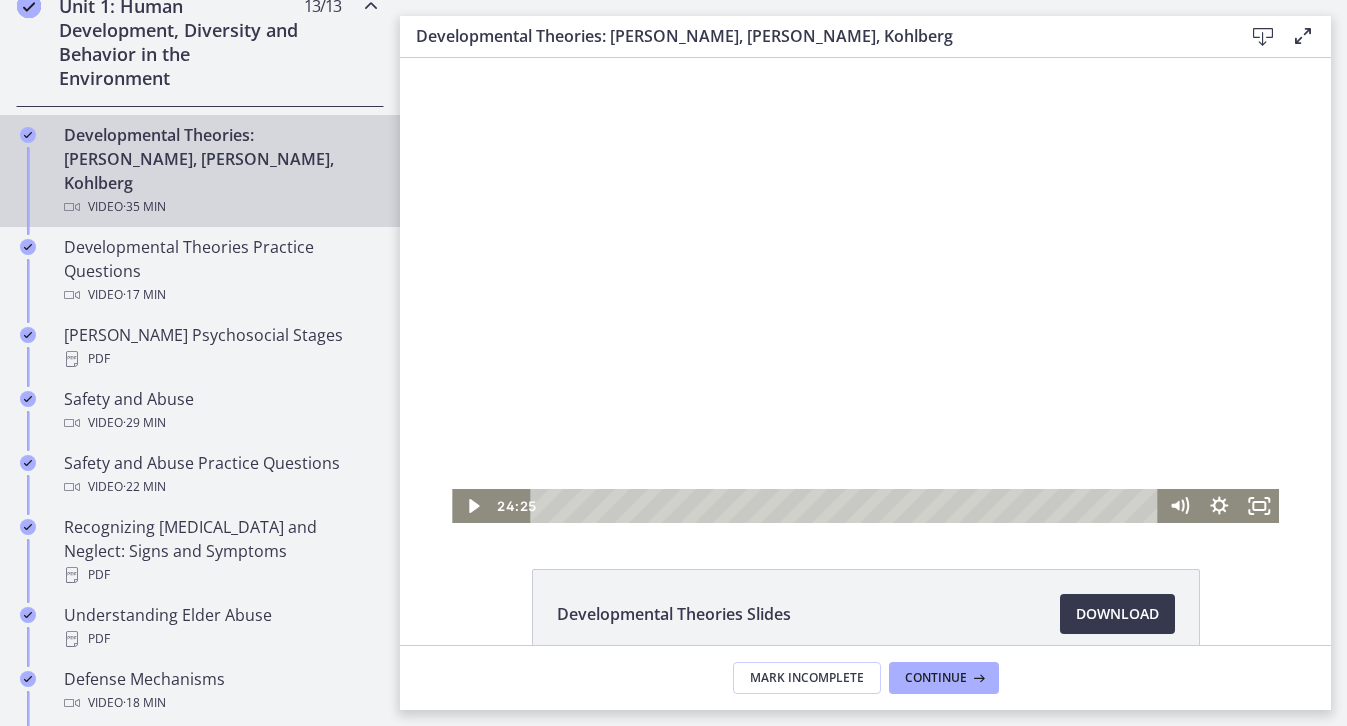 click on "Developmental Theories: [PERSON_NAME], [PERSON_NAME], Kohlberg
Video
·  35 min" at bounding box center (220, 171) 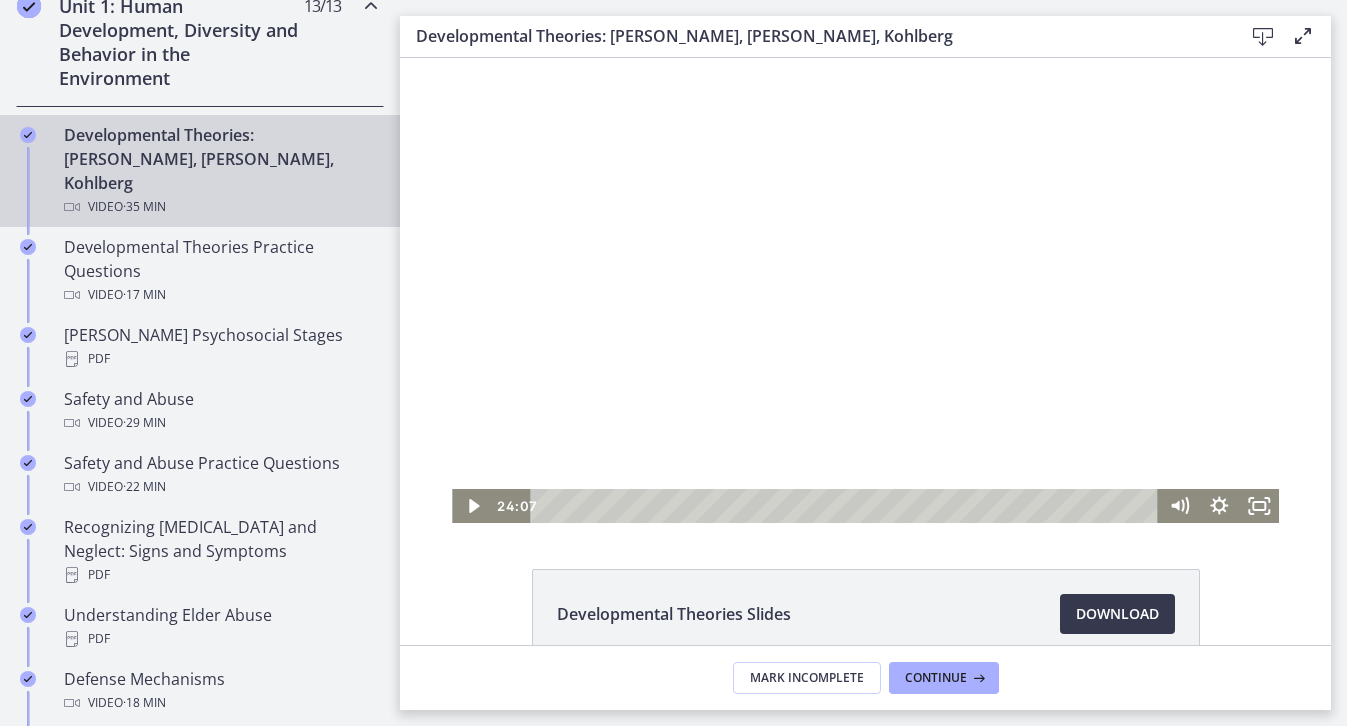 click at bounding box center (865, 290) 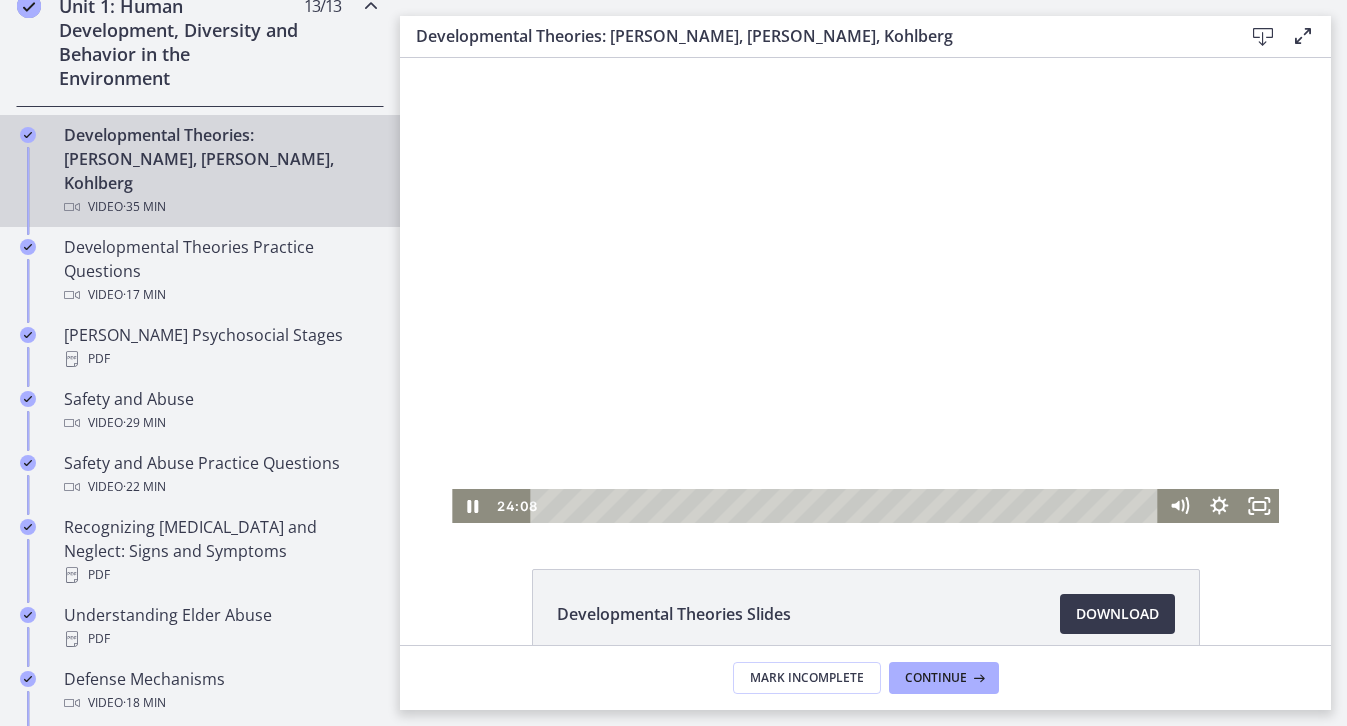click at bounding box center (865, 290) 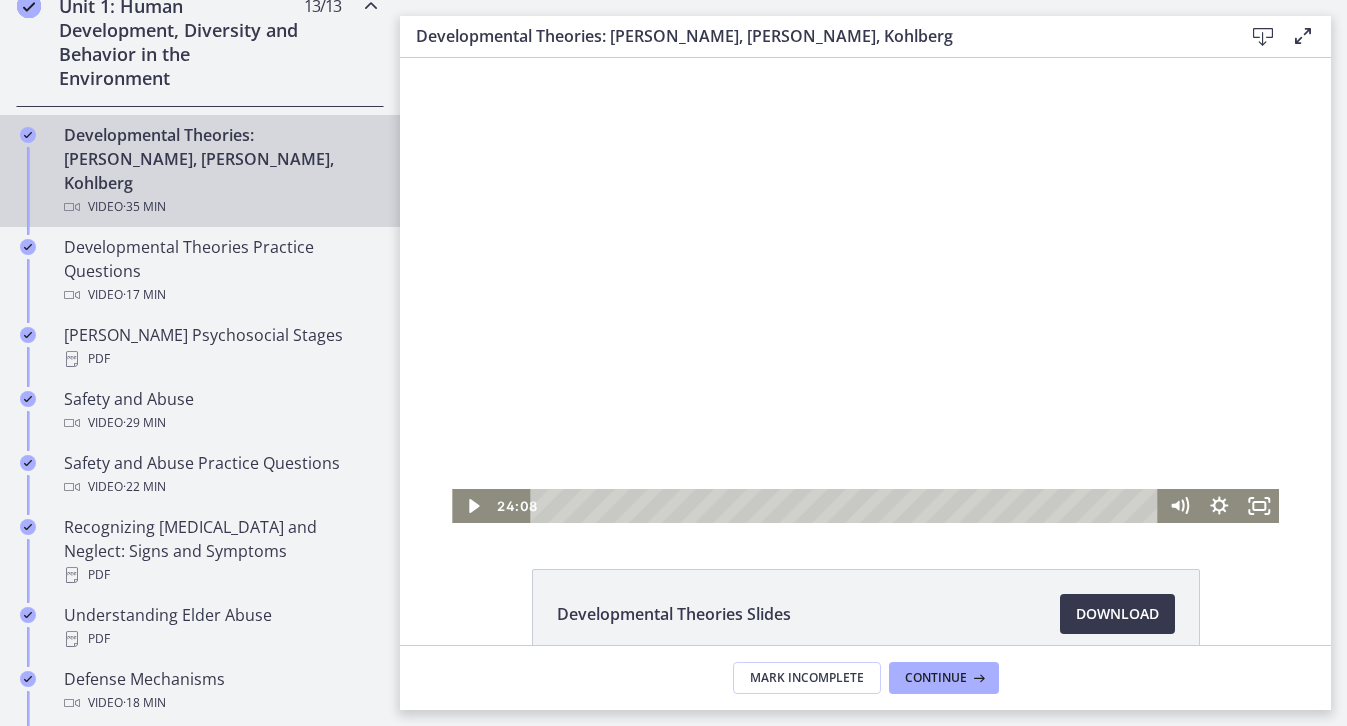 click at bounding box center (865, 290) 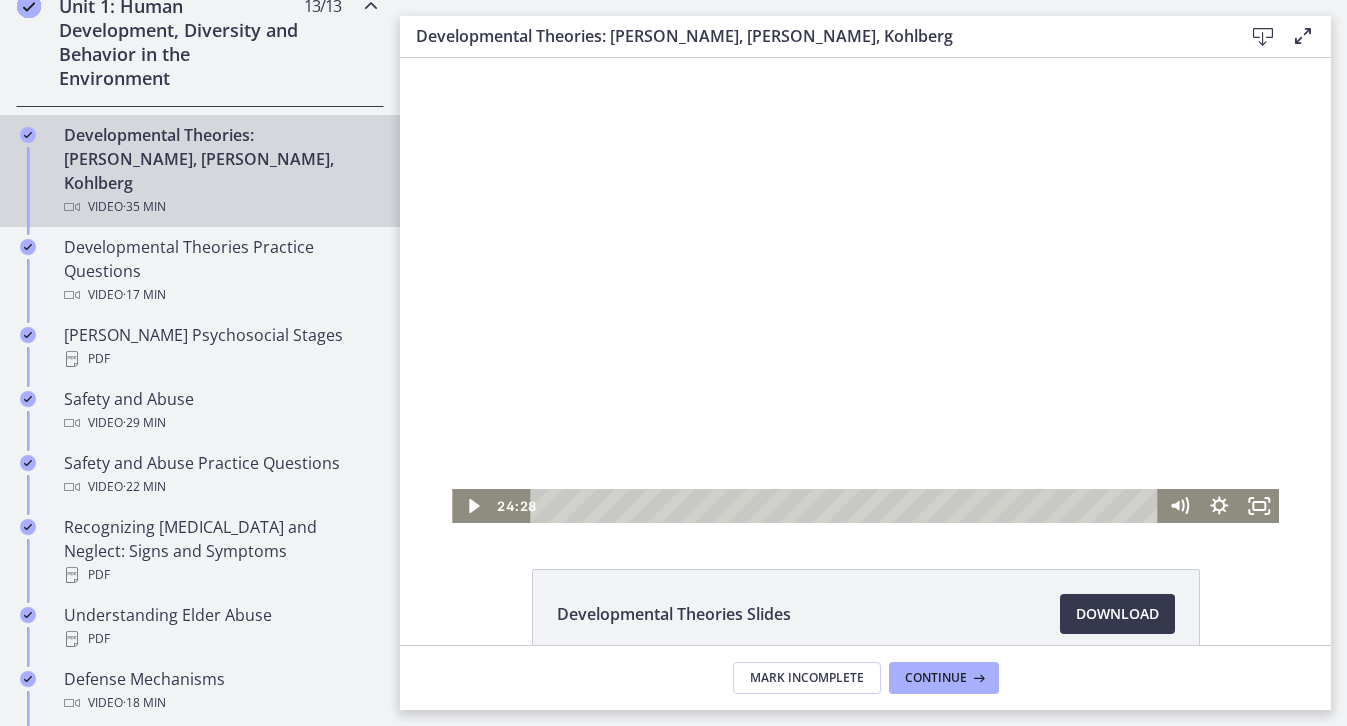 click at bounding box center [865, 290] 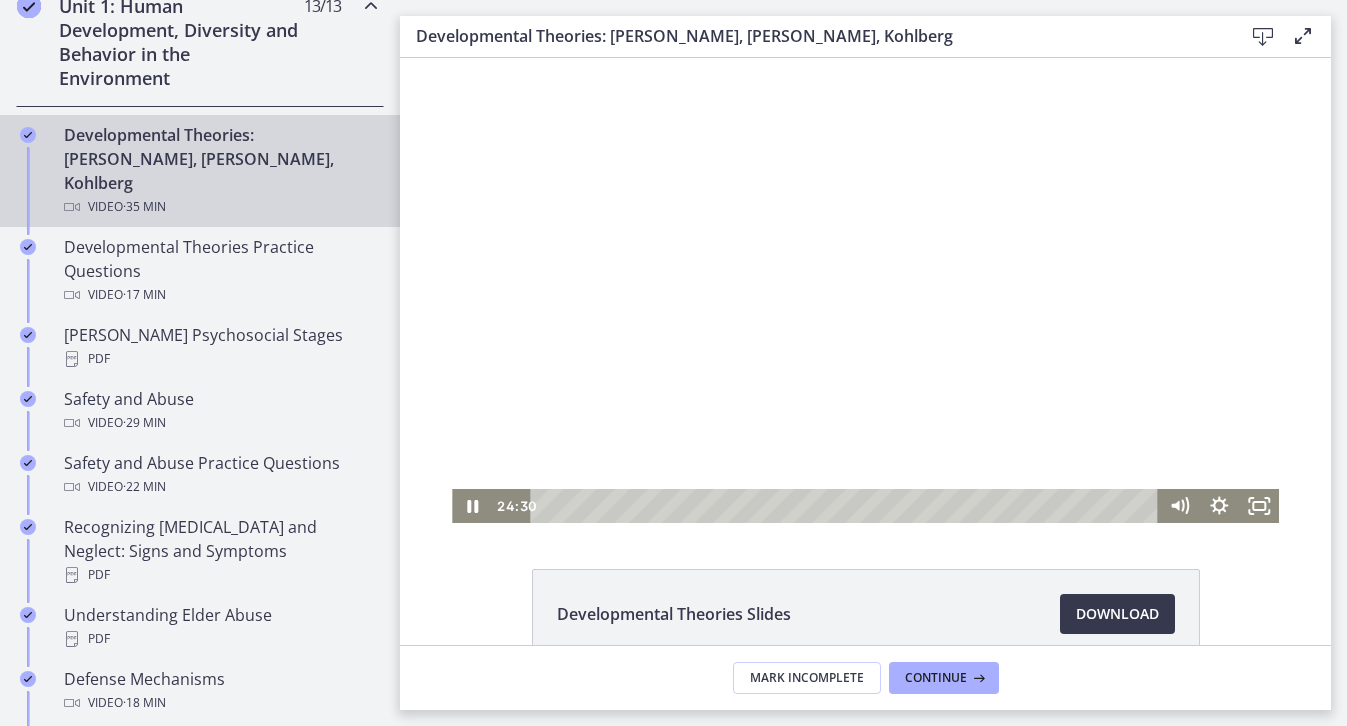 click at bounding box center (865, 290) 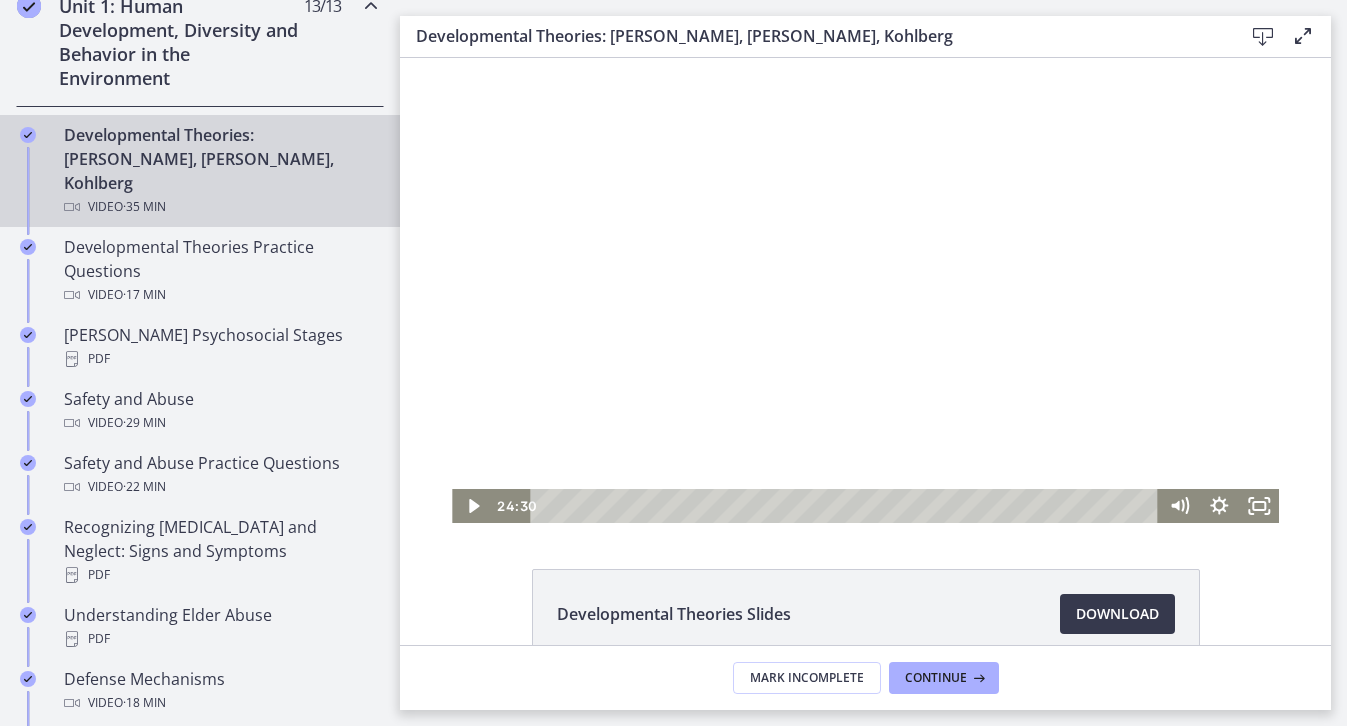 click at bounding box center (865, 290) 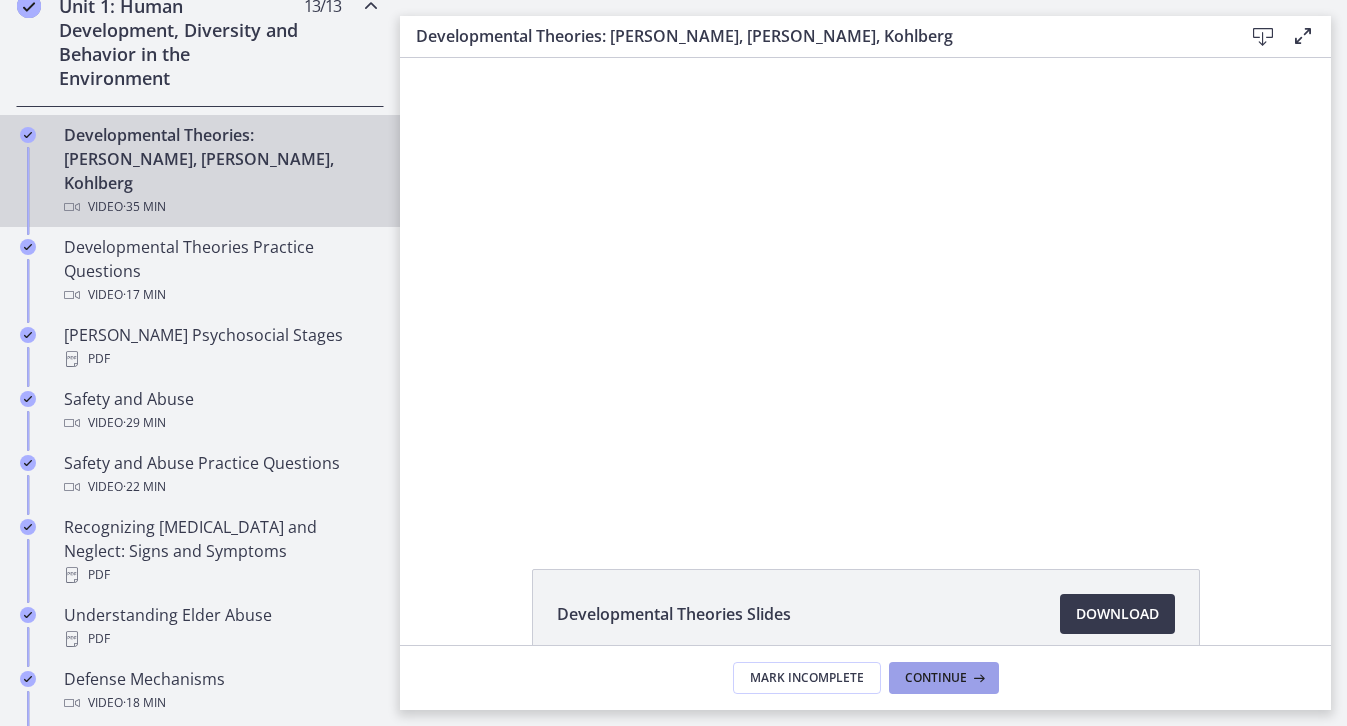 click on "Continue" at bounding box center [944, 678] 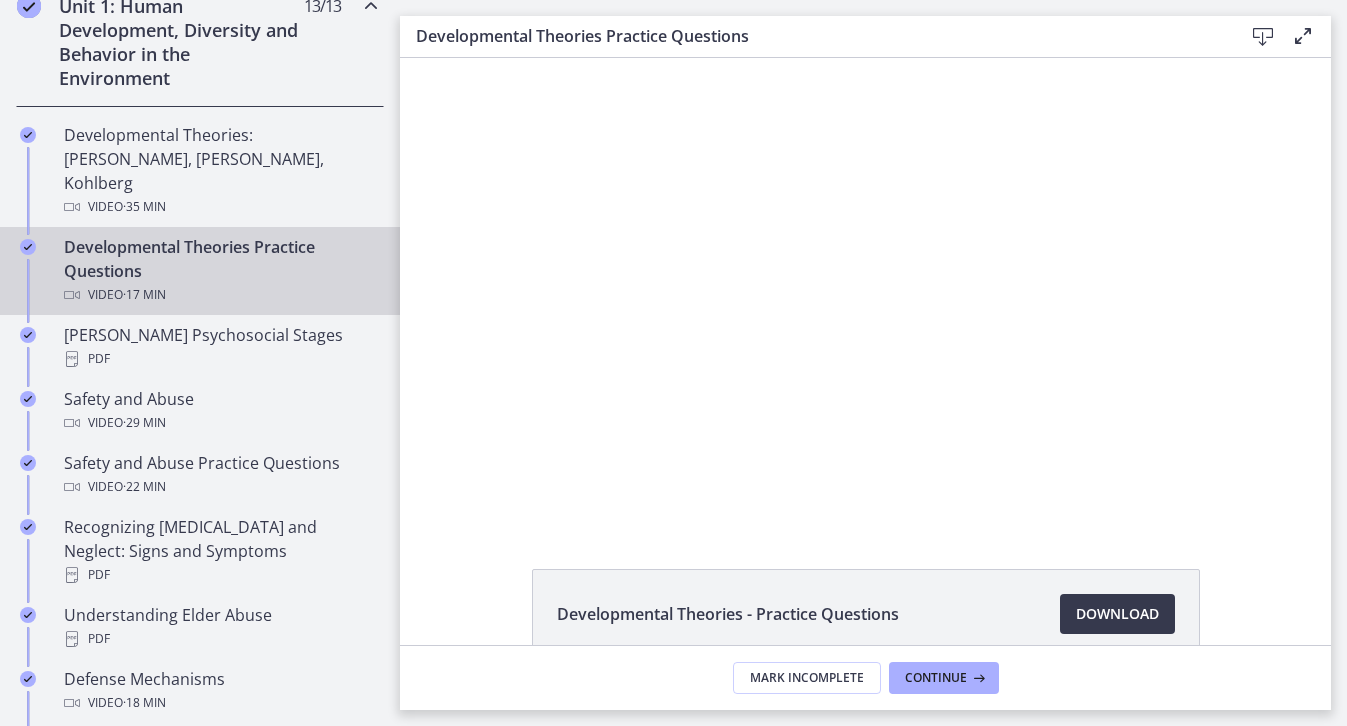 scroll, scrollTop: 0, scrollLeft: 0, axis: both 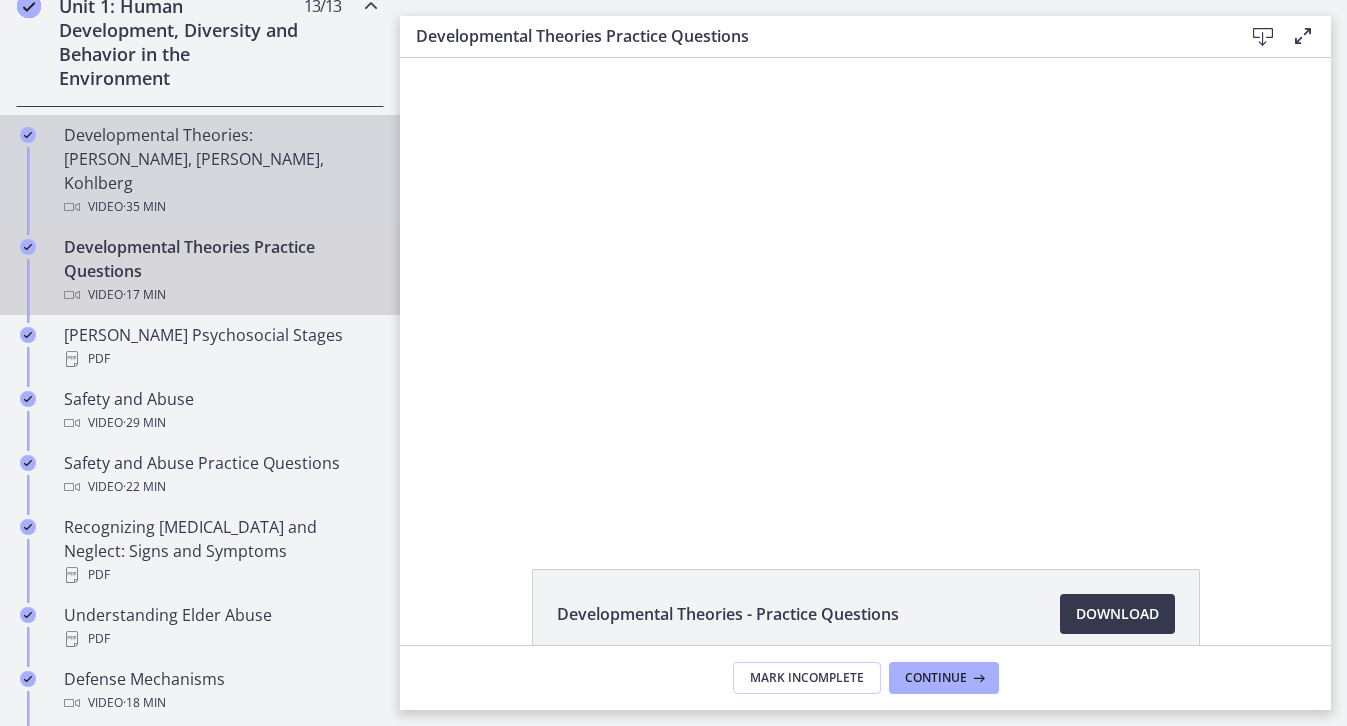 click on "Developmental Theories: [PERSON_NAME], [PERSON_NAME], Kohlberg
Video
·  35 min" at bounding box center [220, 171] 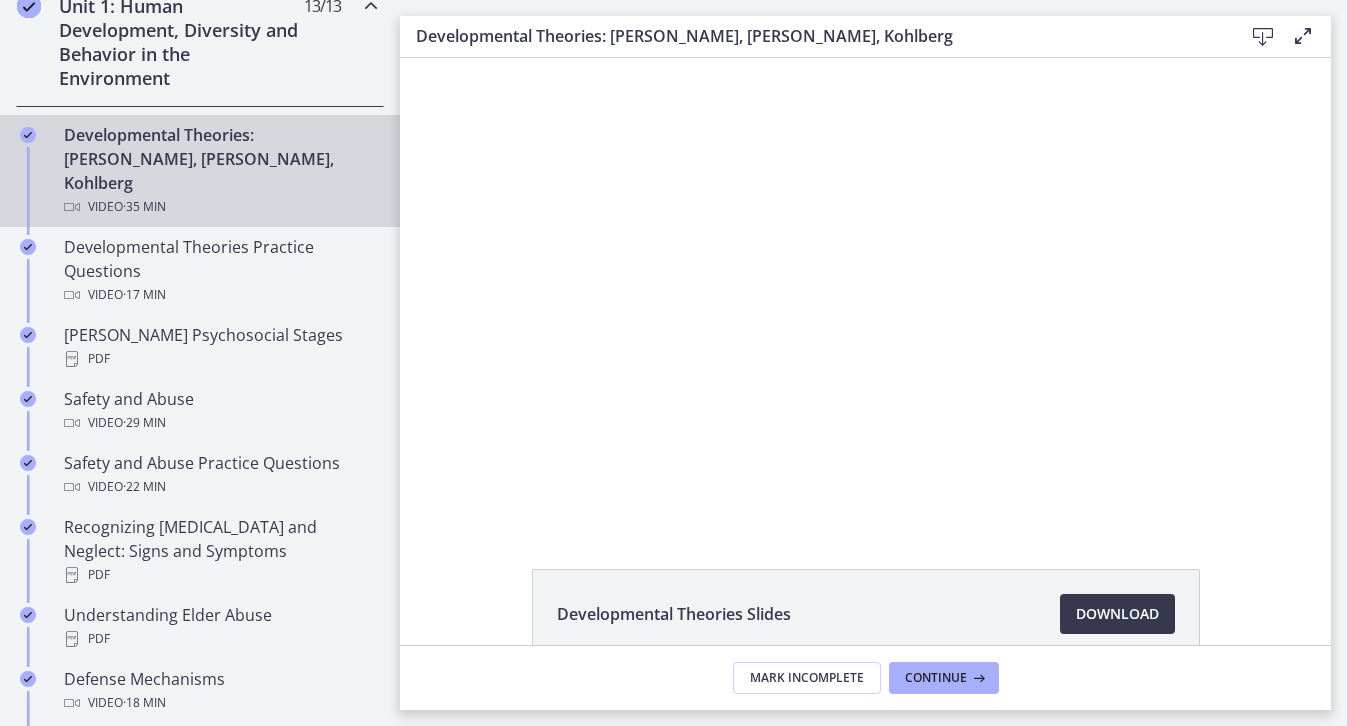 scroll, scrollTop: 0, scrollLeft: 0, axis: both 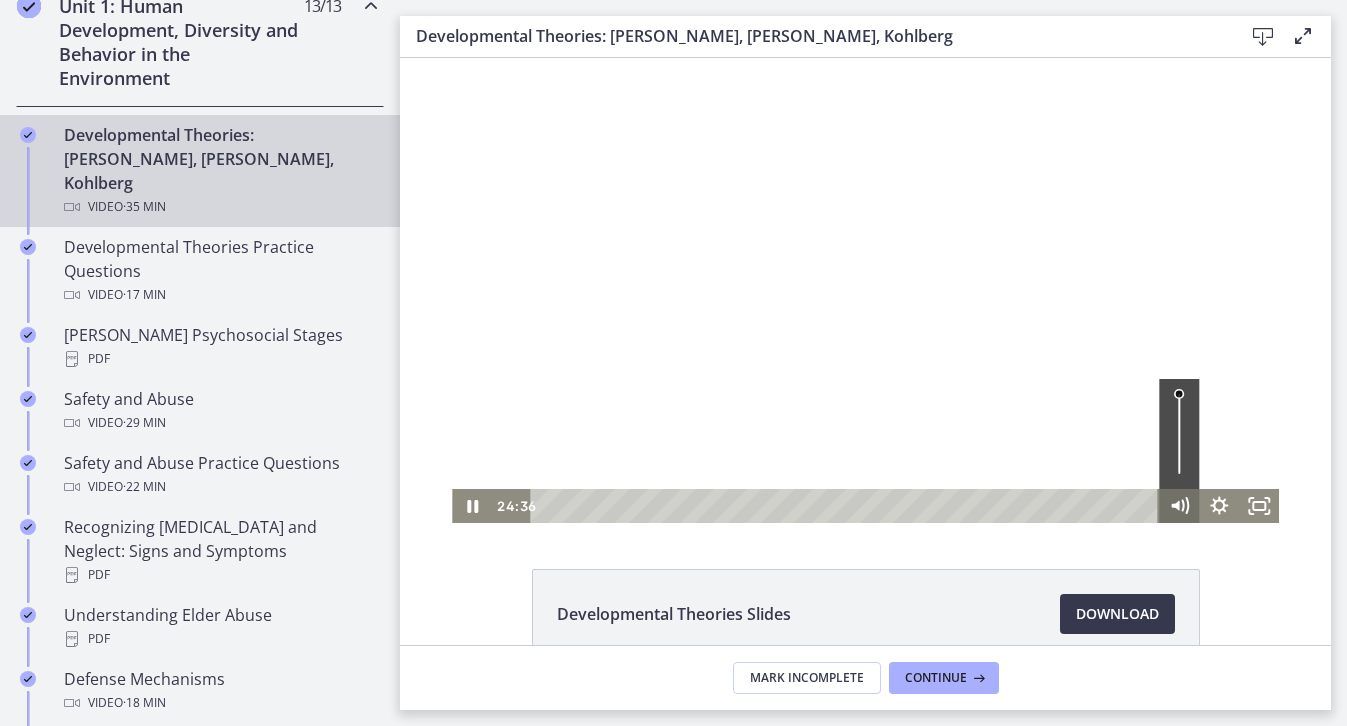 click 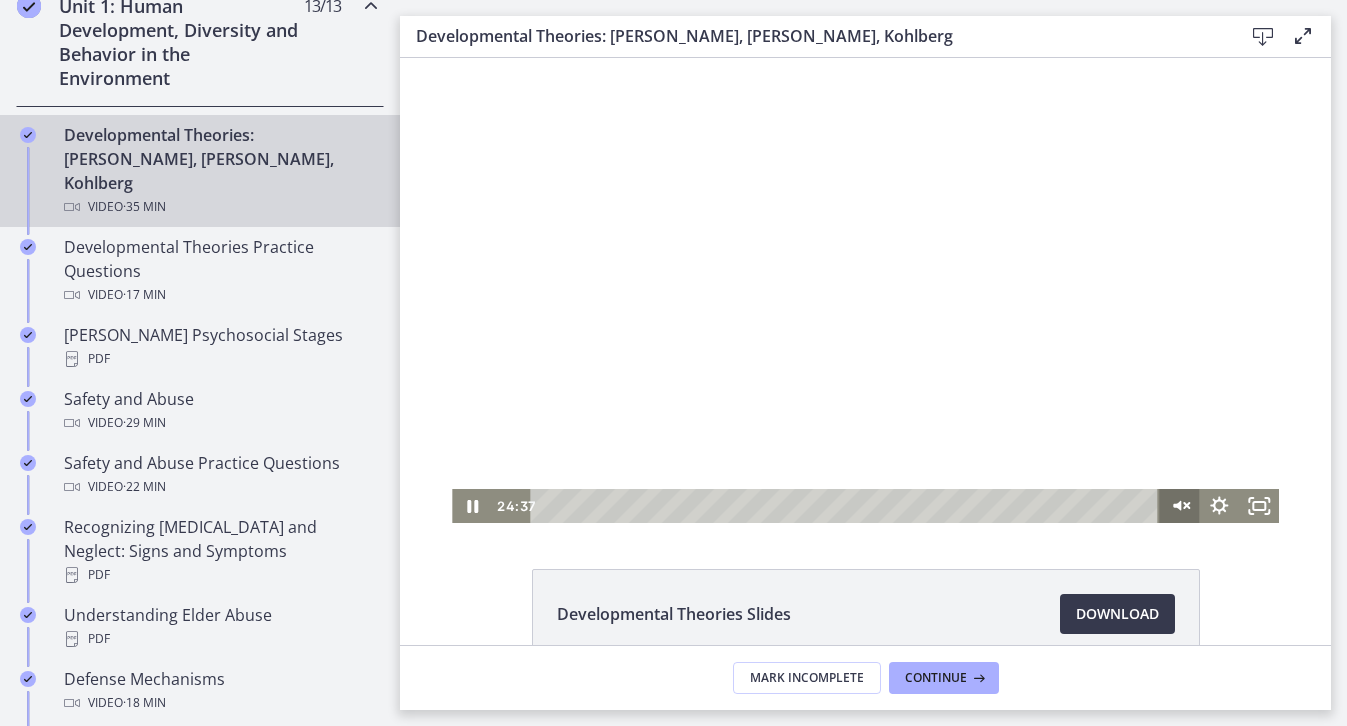 click 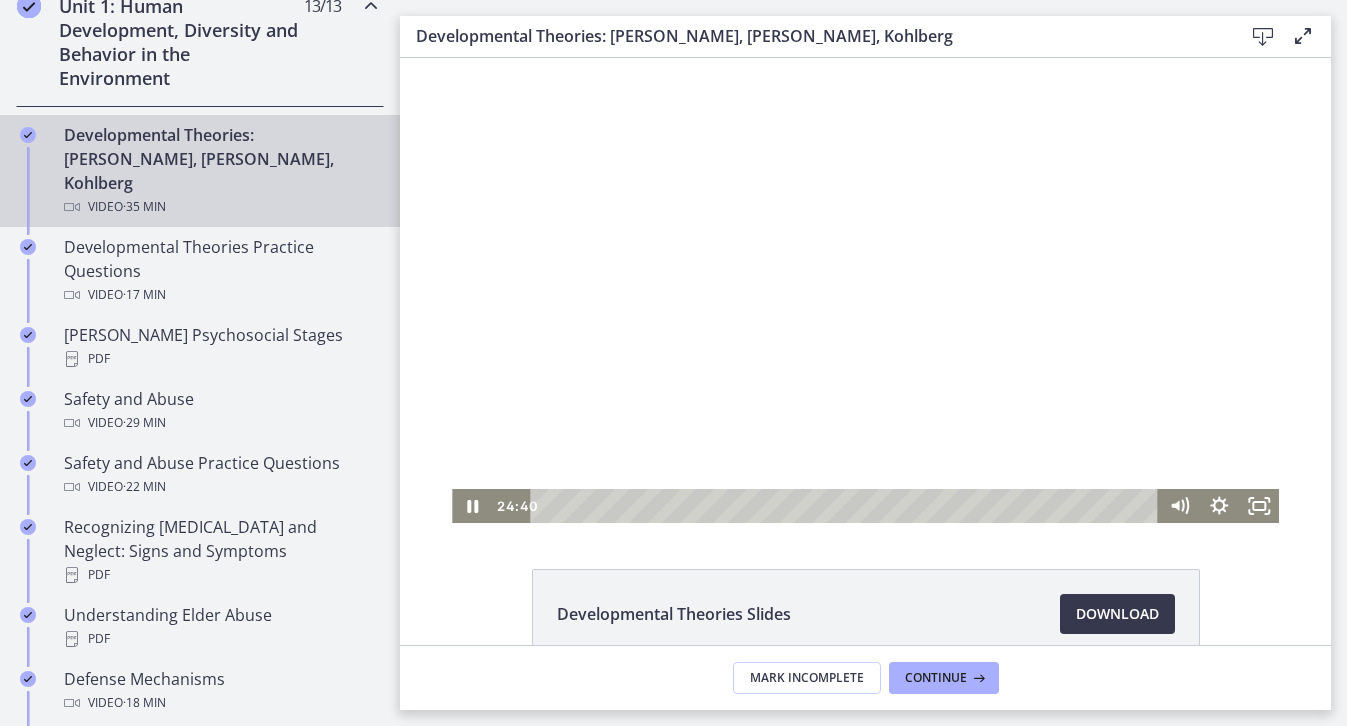 click at bounding box center [865, 290] 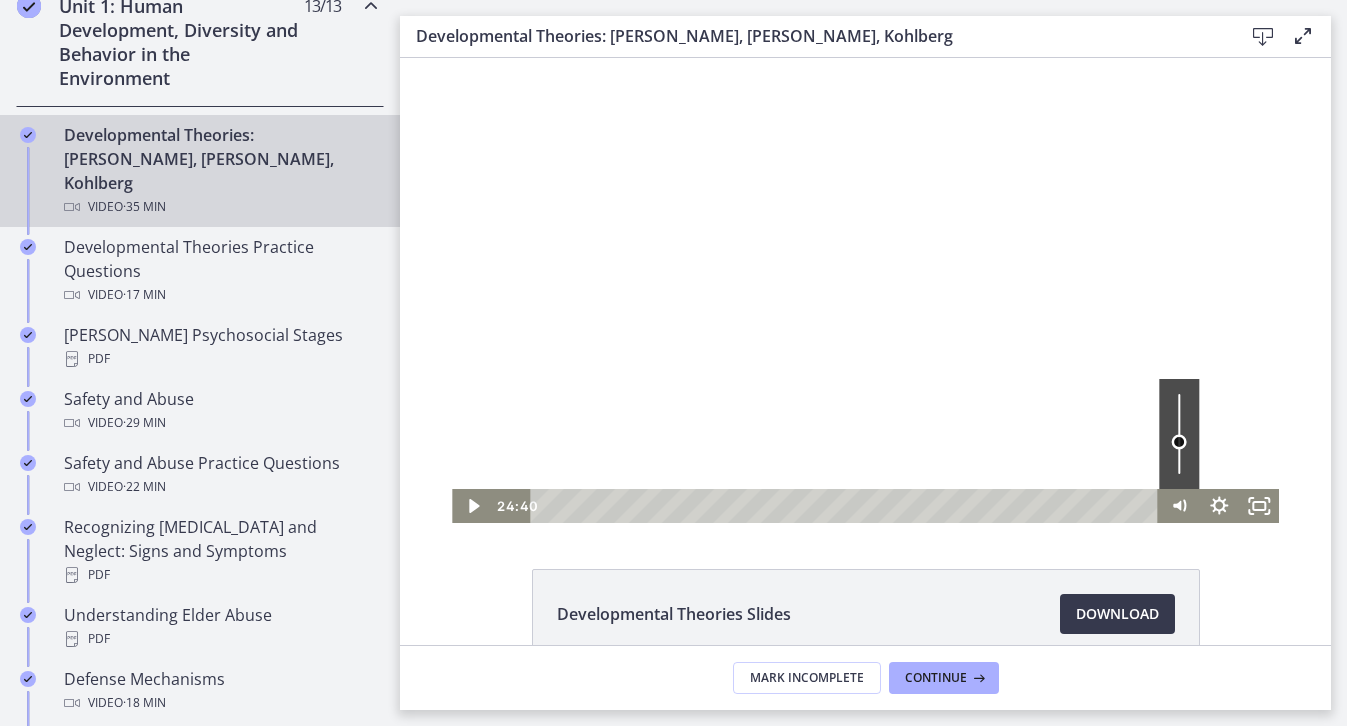 drag, startPoint x: 1169, startPoint y: 469, endPoint x: 1169, endPoint y: 442, distance: 27 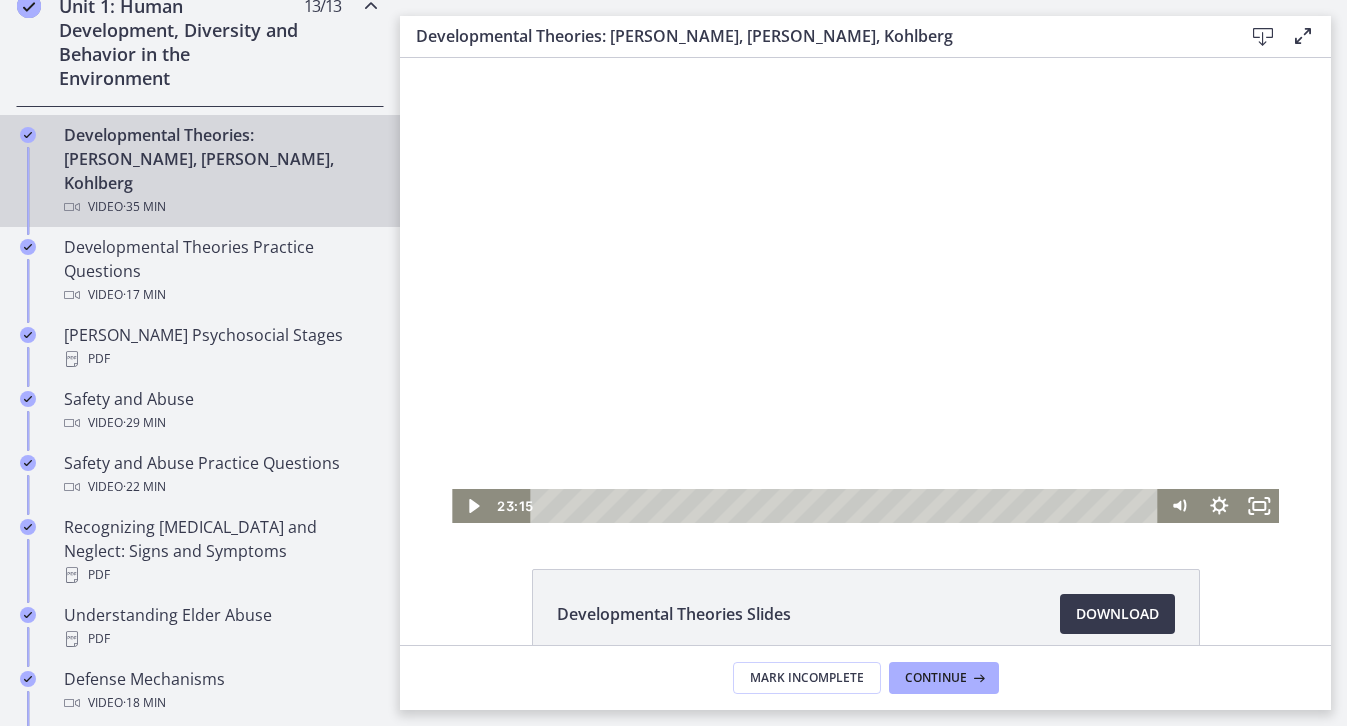 click at bounding box center (865, 290) 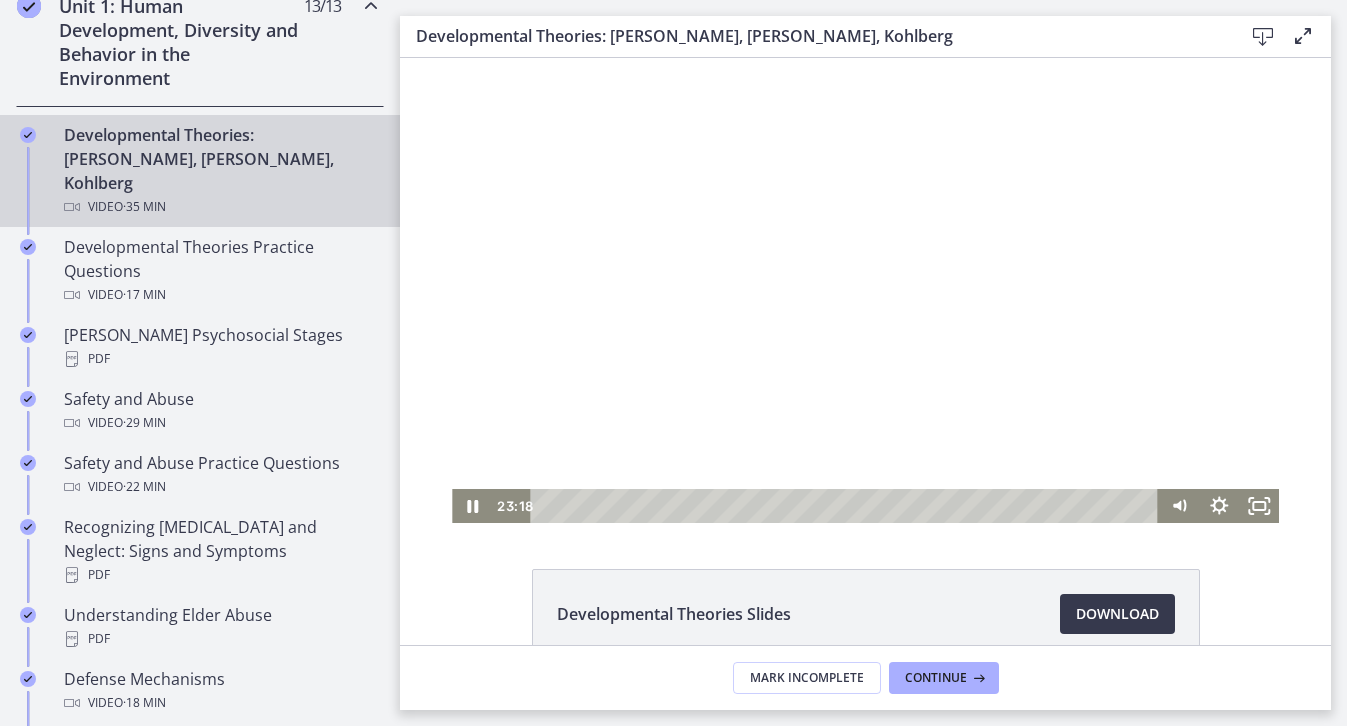 click at bounding box center [865, 290] 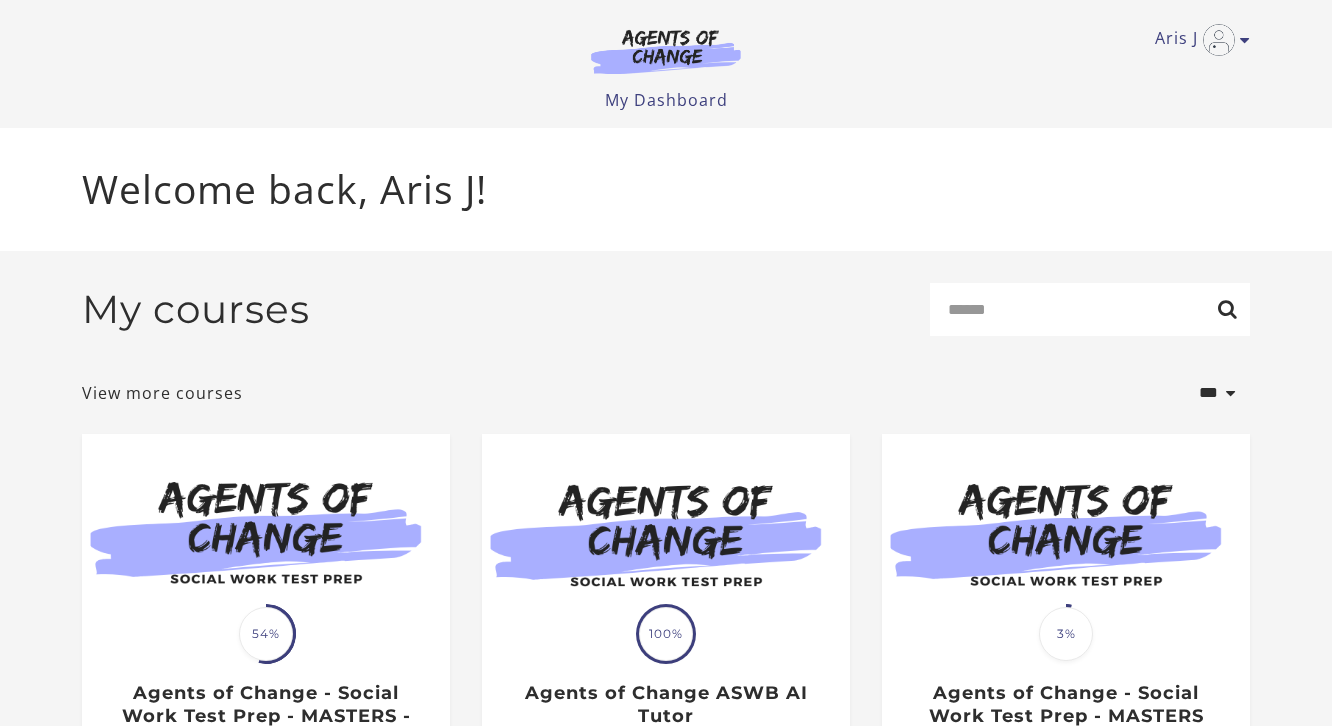 scroll, scrollTop: 0, scrollLeft: 0, axis: both 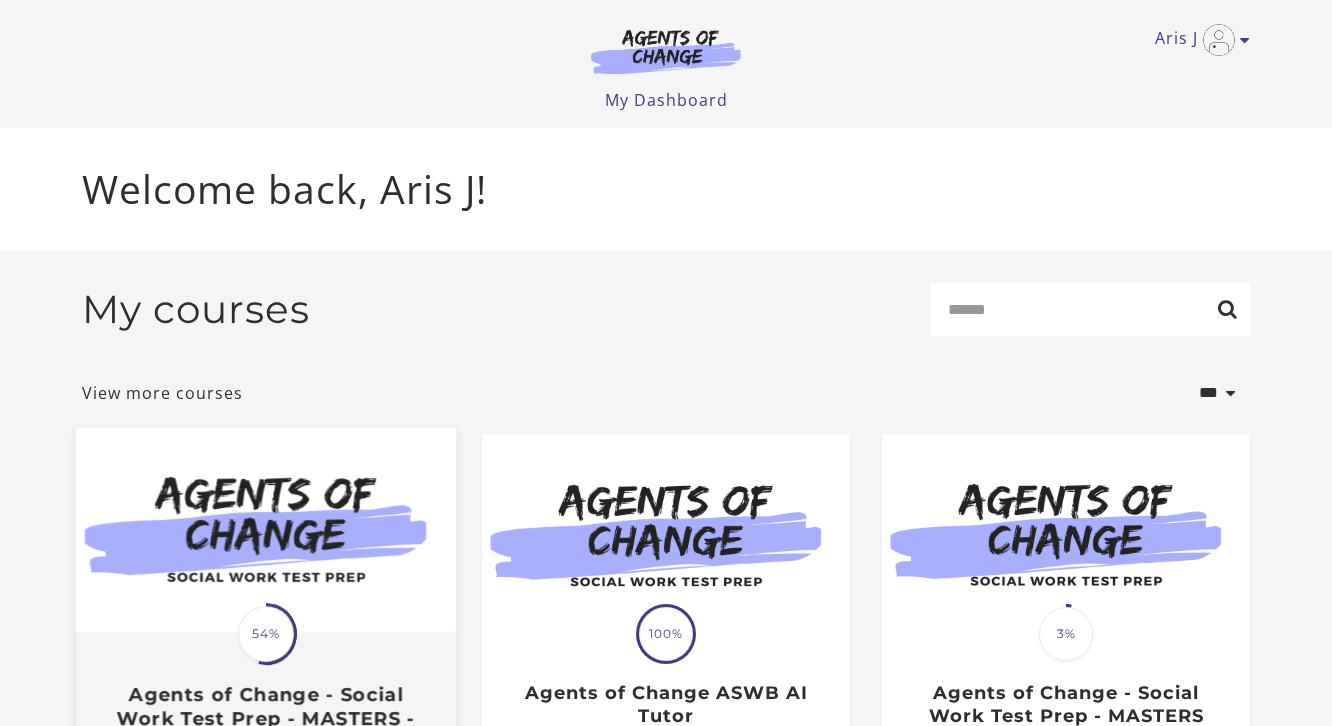 click on "54%" at bounding box center (266, 634) 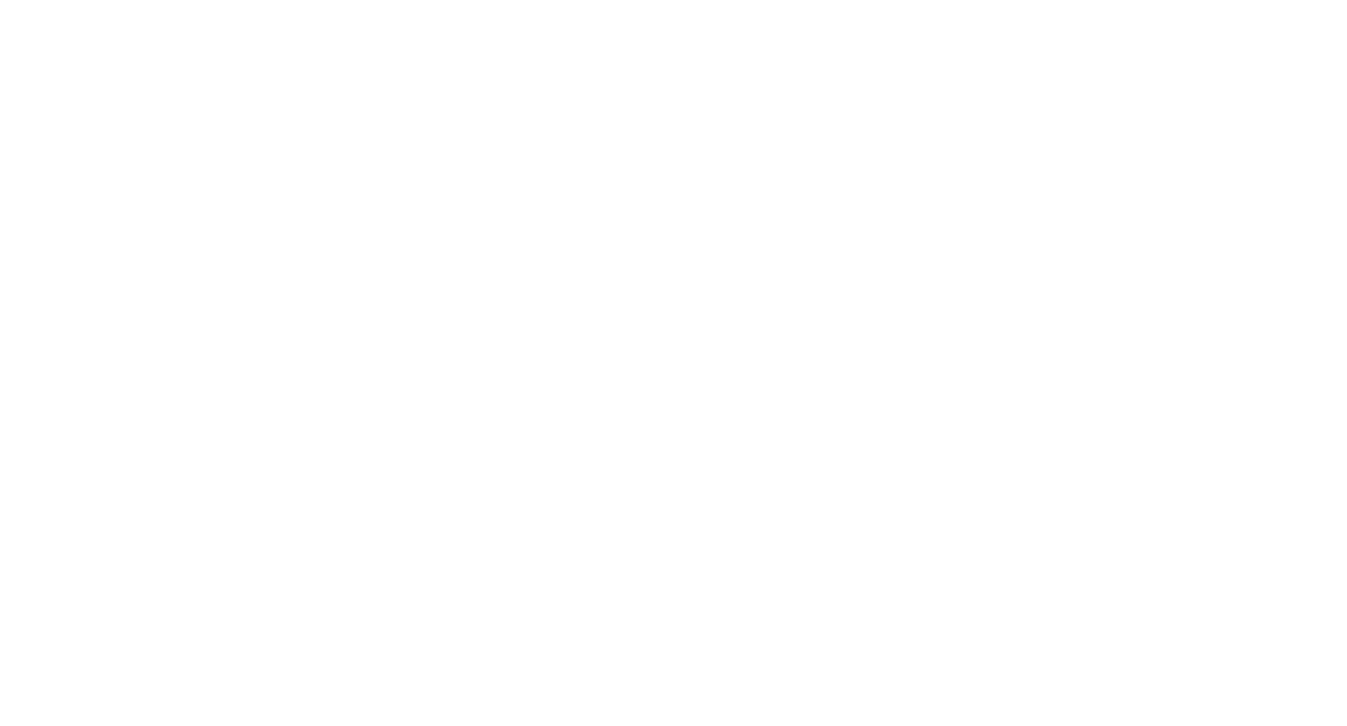scroll, scrollTop: 0, scrollLeft: 0, axis: both 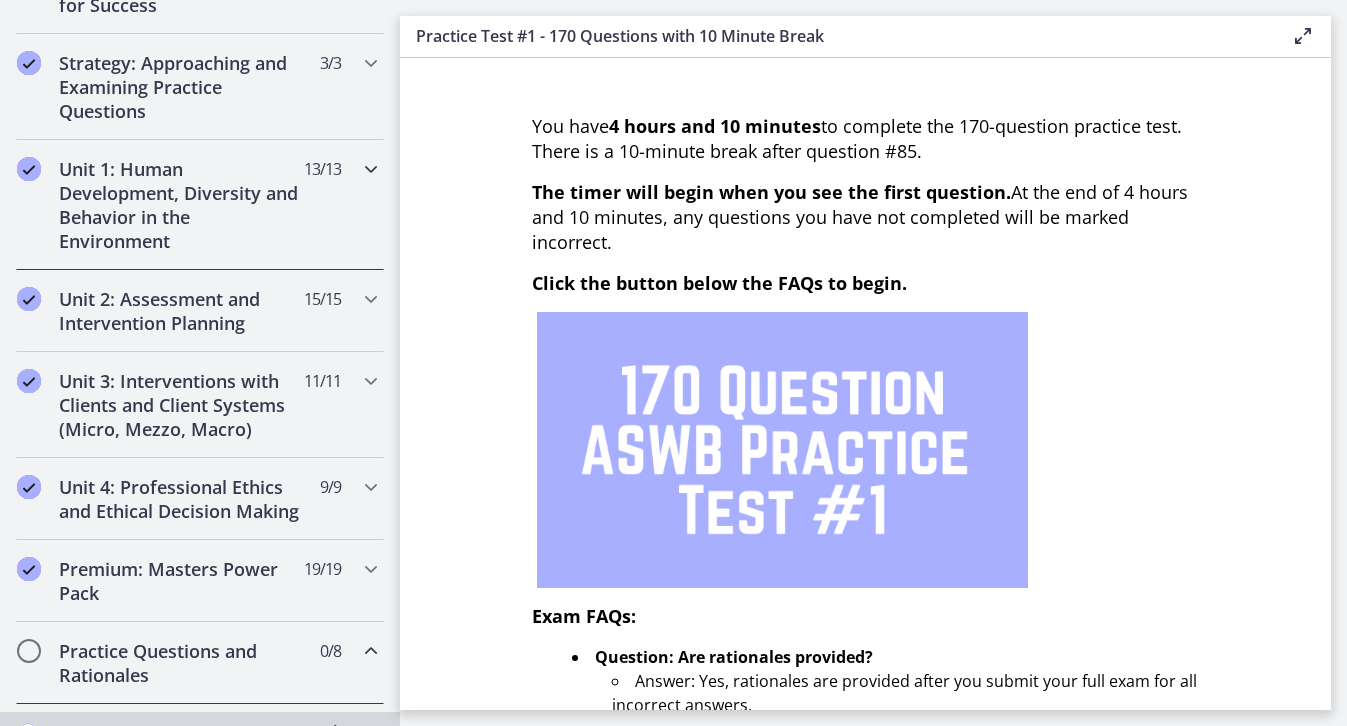 click on "13  /  13
Completed" at bounding box center (322, 169) 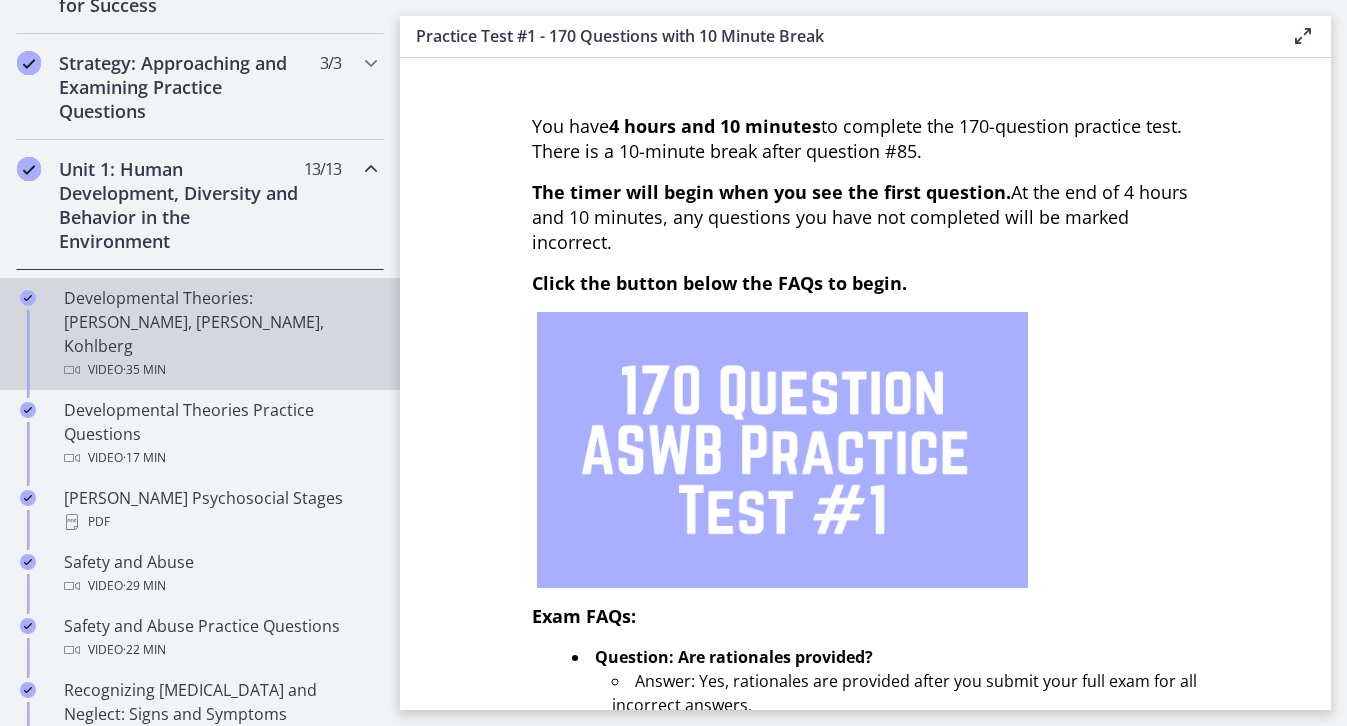 click on "Developmental Theories: [PERSON_NAME], [PERSON_NAME], Kohlberg
Video
·  35 min" at bounding box center (220, 334) 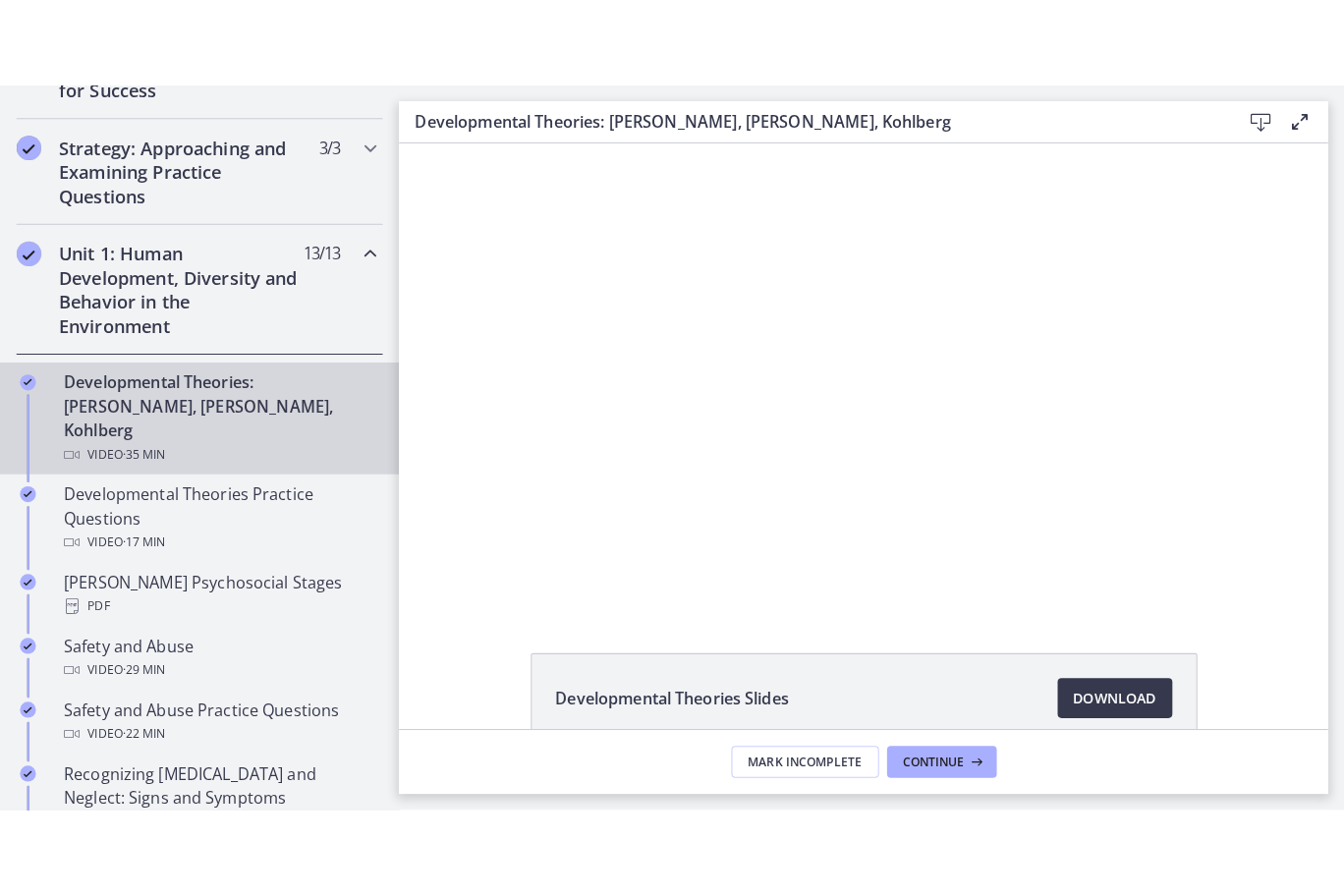 scroll, scrollTop: 0, scrollLeft: 0, axis: both 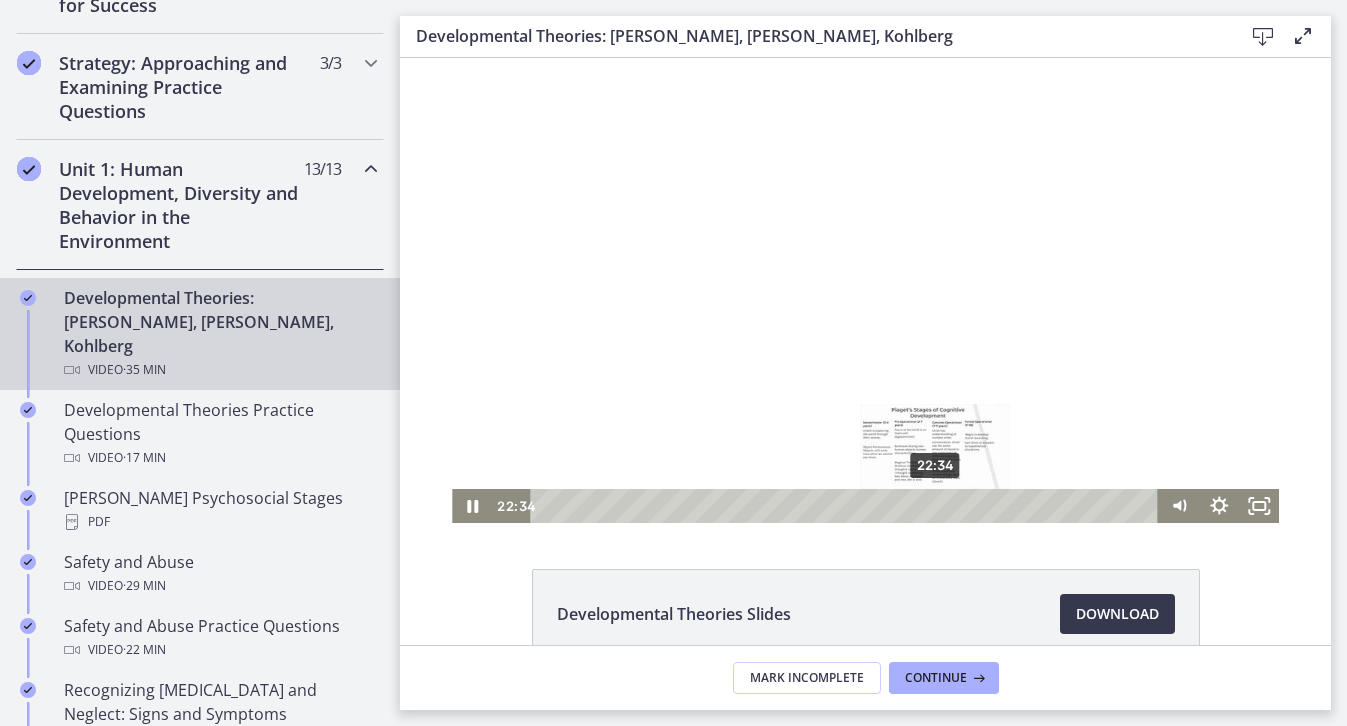 click on "22:34" at bounding box center (847, 506) 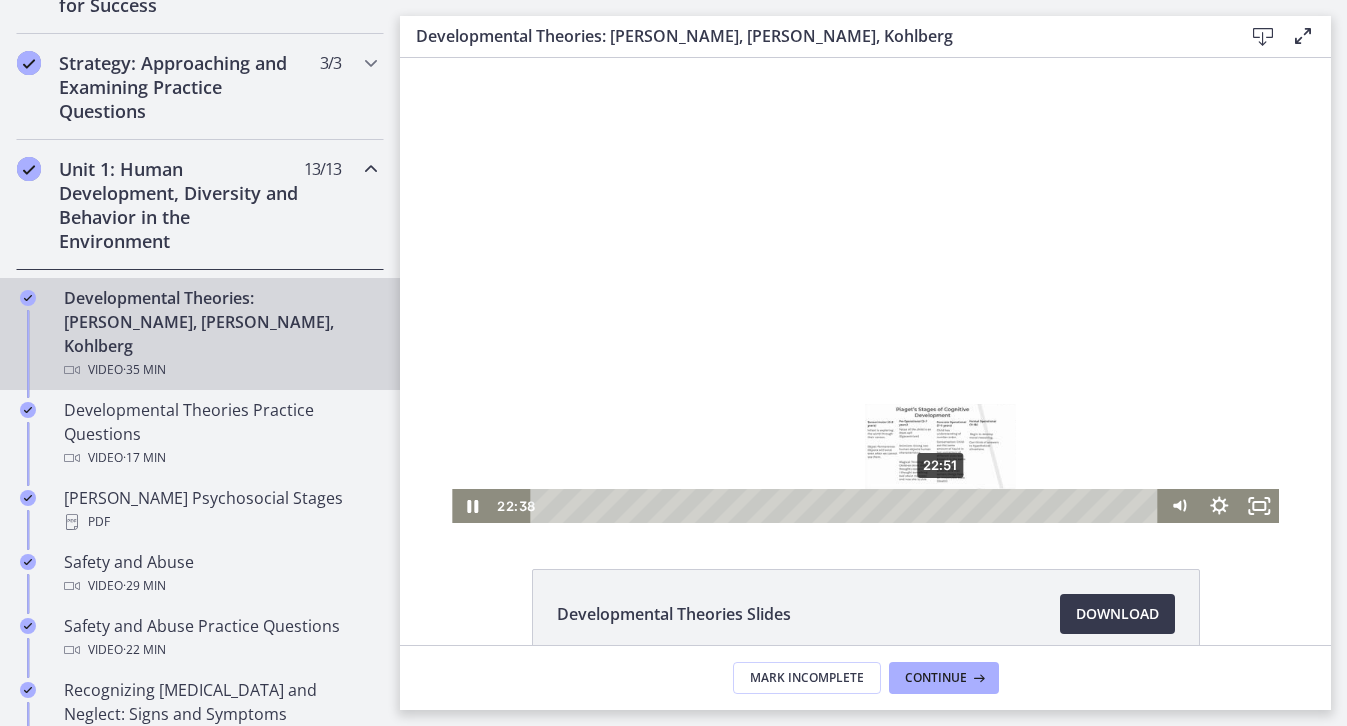 click on "22:51" at bounding box center (847, 506) 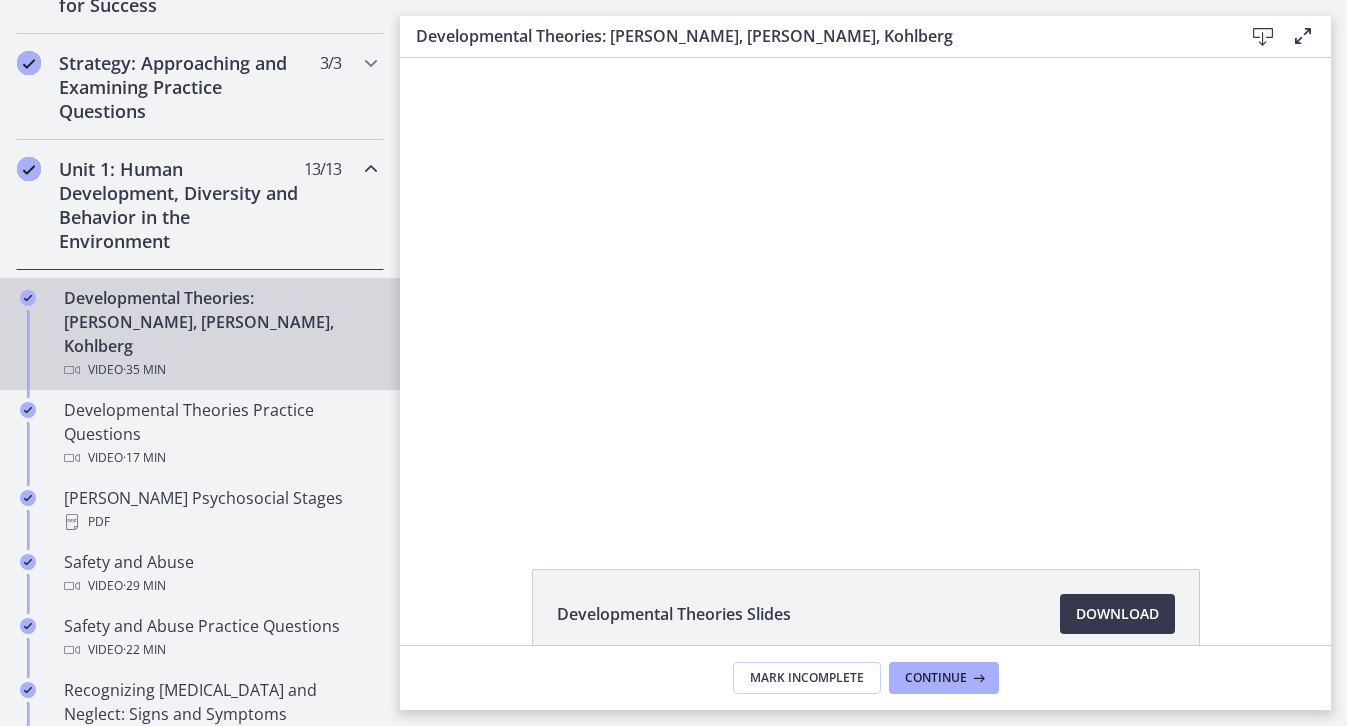 click on "Developmental Theories: [PERSON_NAME], [PERSON_NAME], Kohlberg
Video
·  35 min" at bounding box center [220, 334] 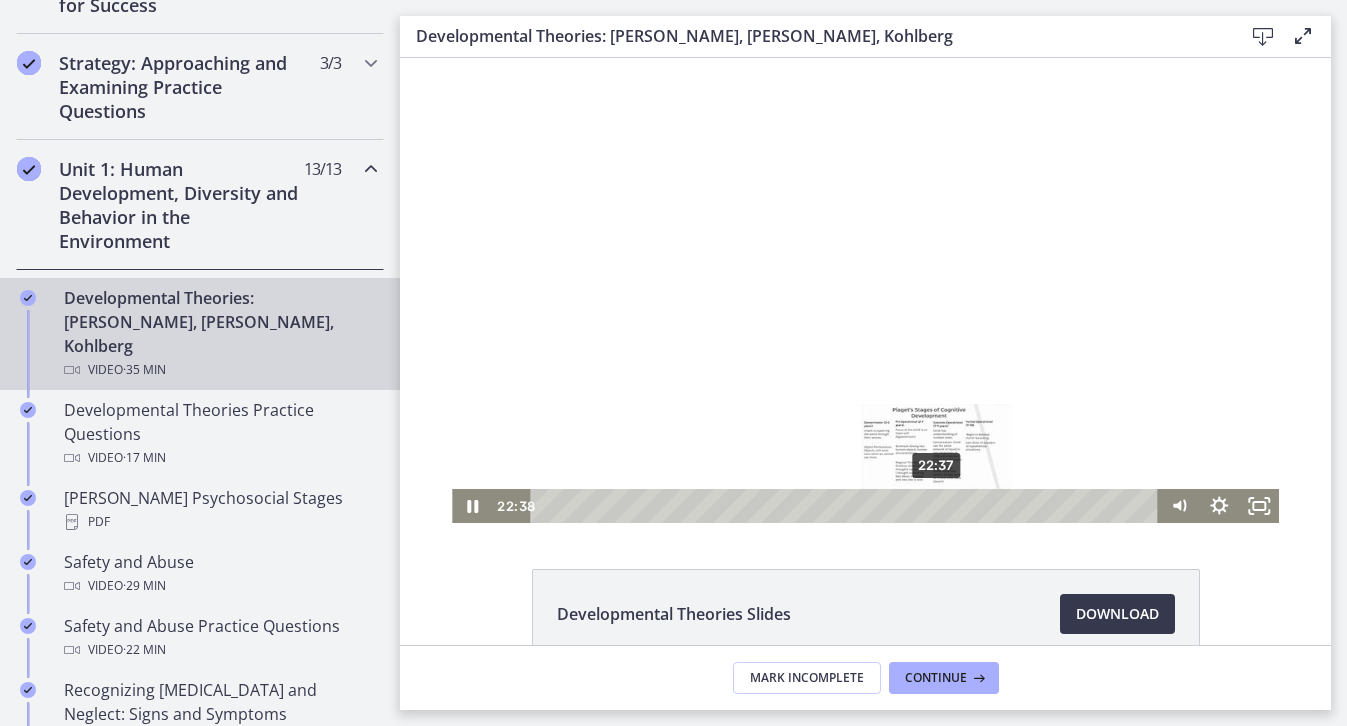 click at bounding box center [936, 505] 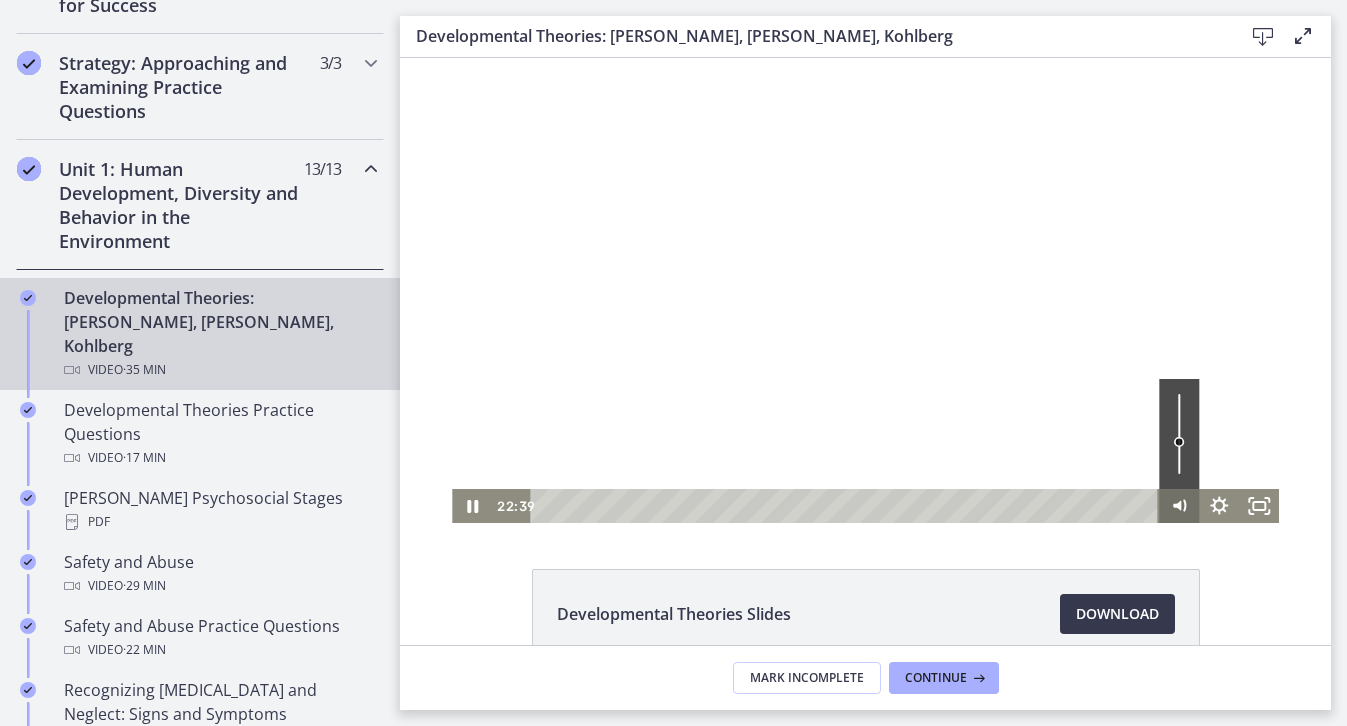click 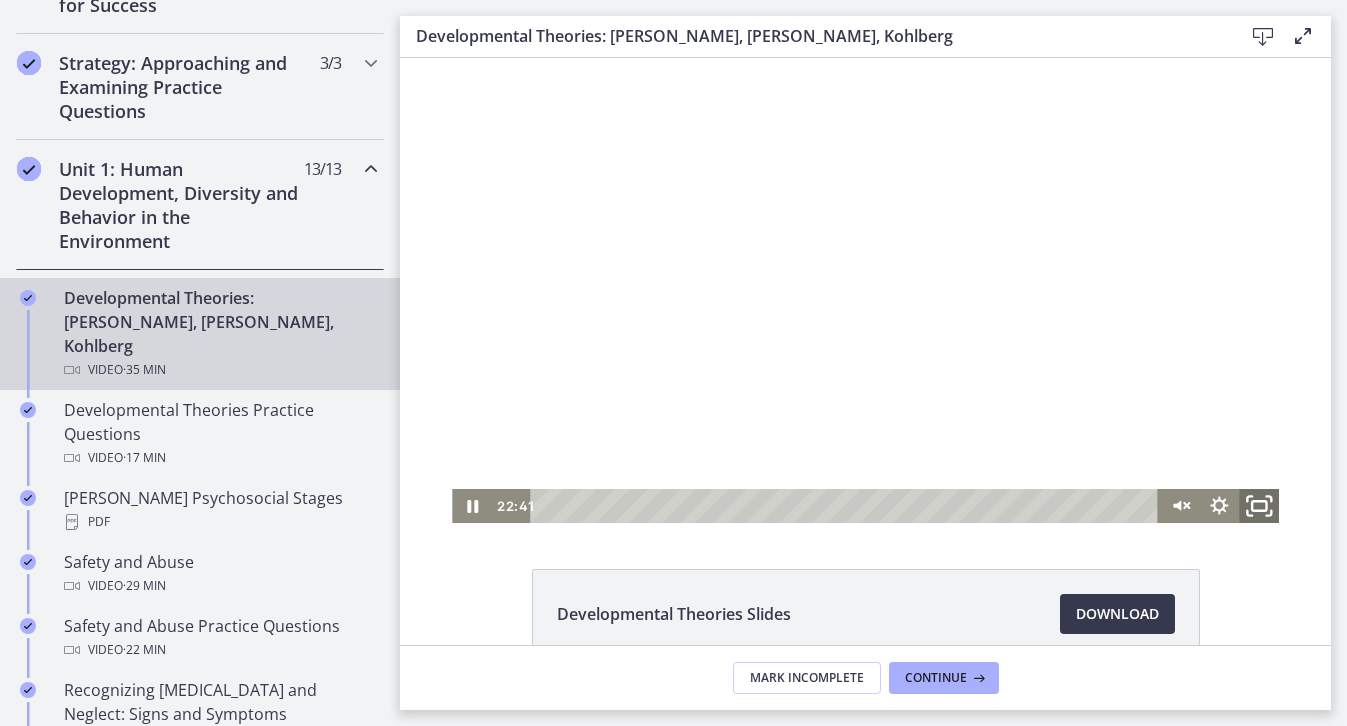 drag, startPoint x: 1260, startPoint y: 502, endPoint x: 1670, endPoint y: 671, distance: 443.46478 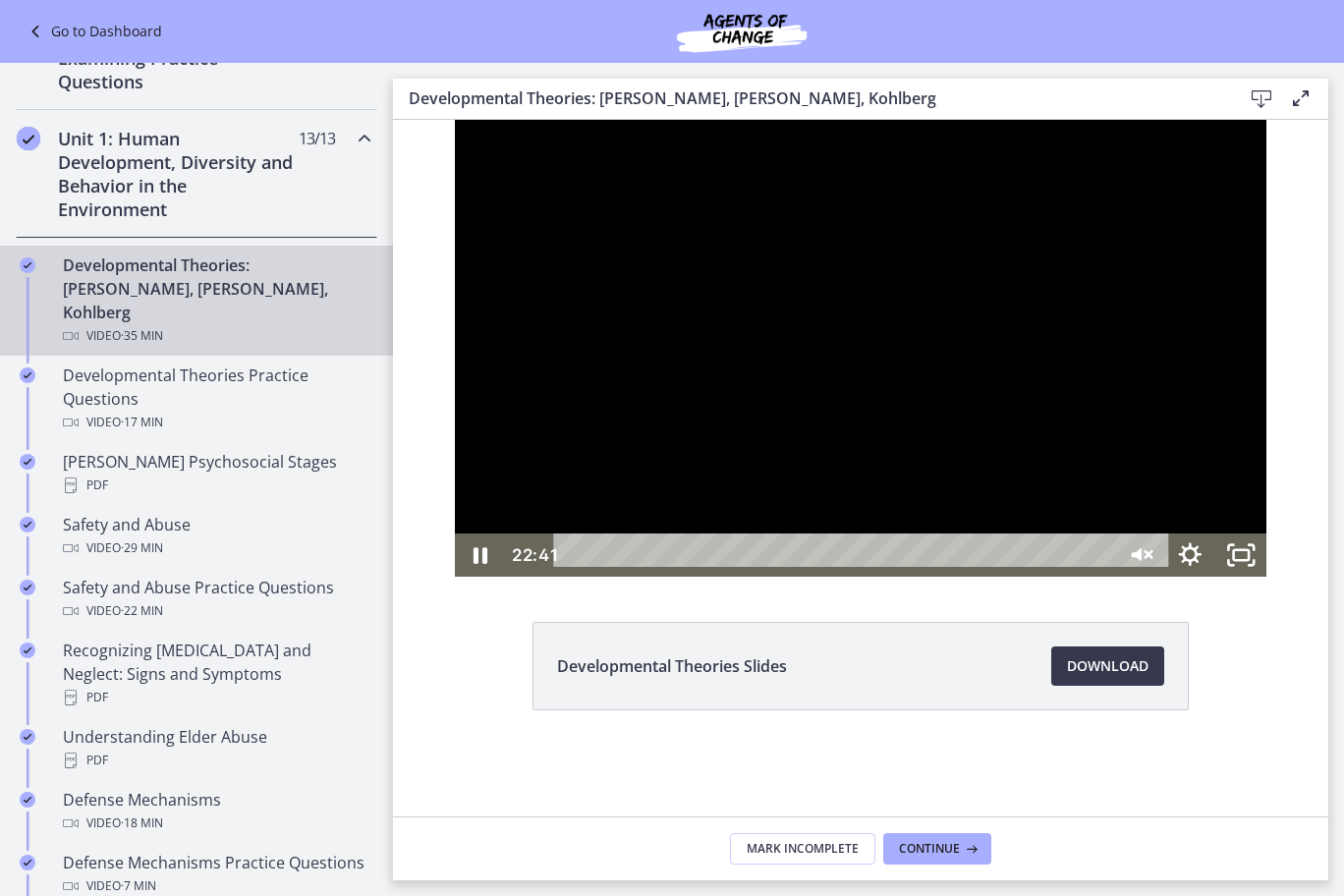 scroll, scrollTop: 331, scrollLeft: 0, axis: vertical 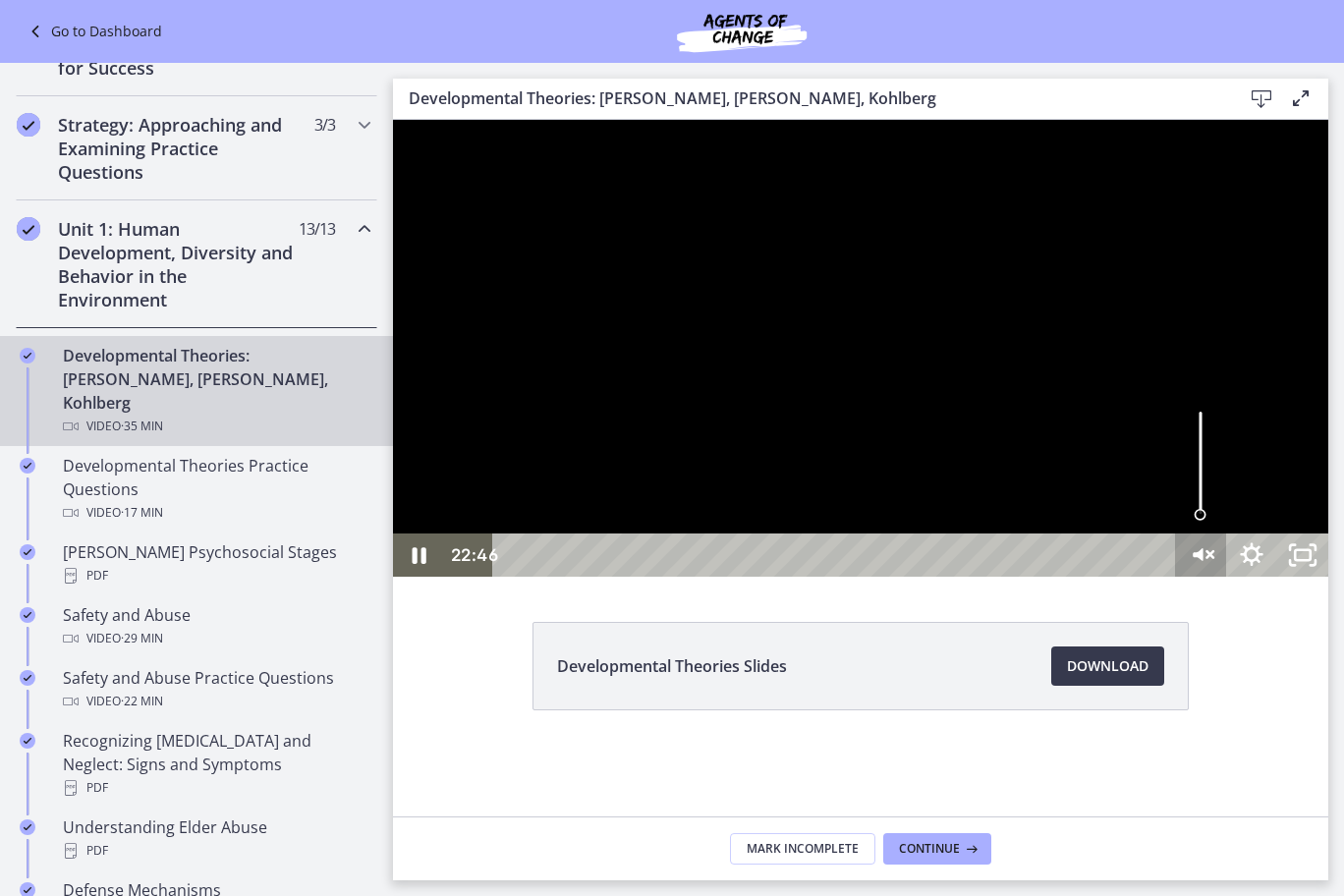 click 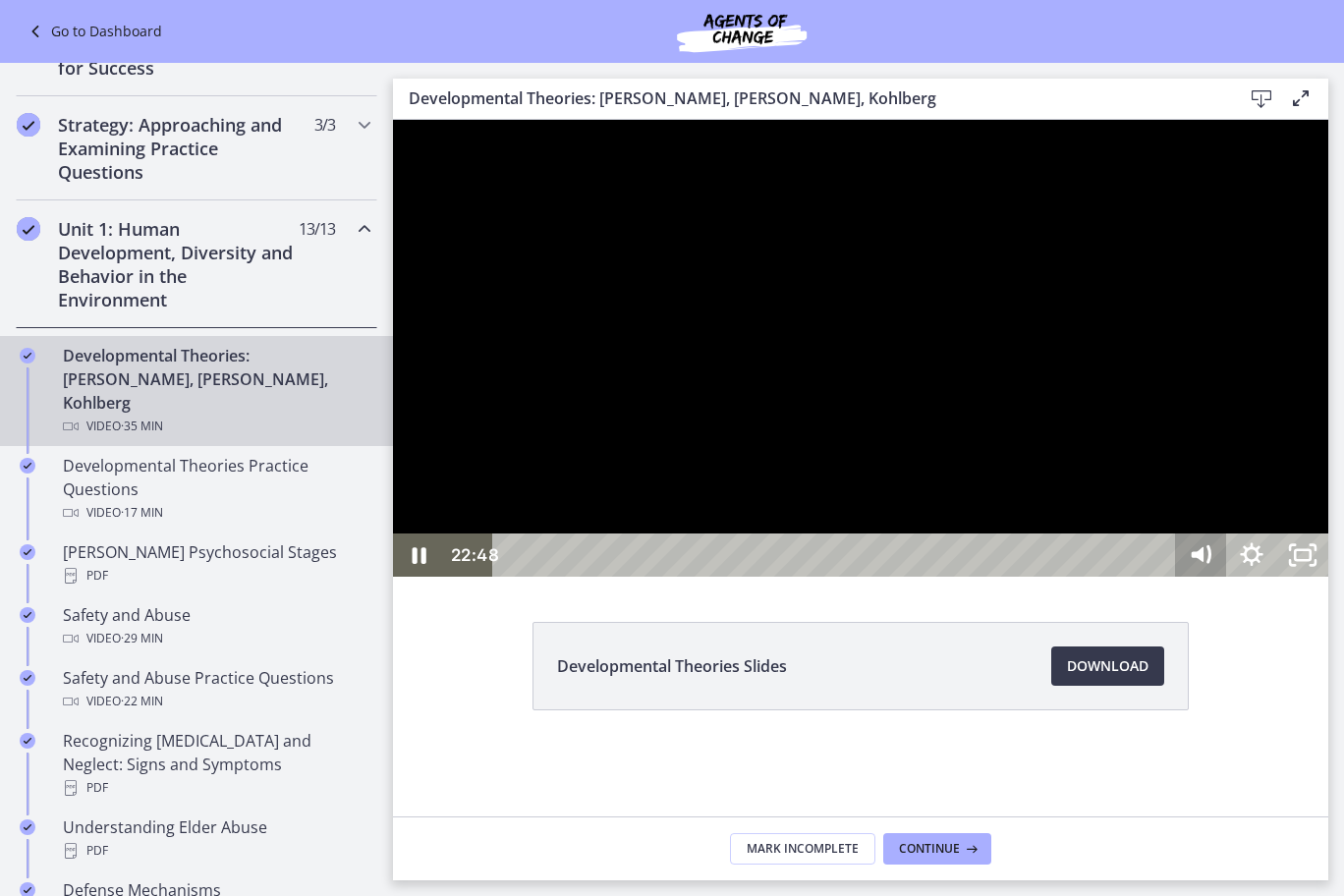 click 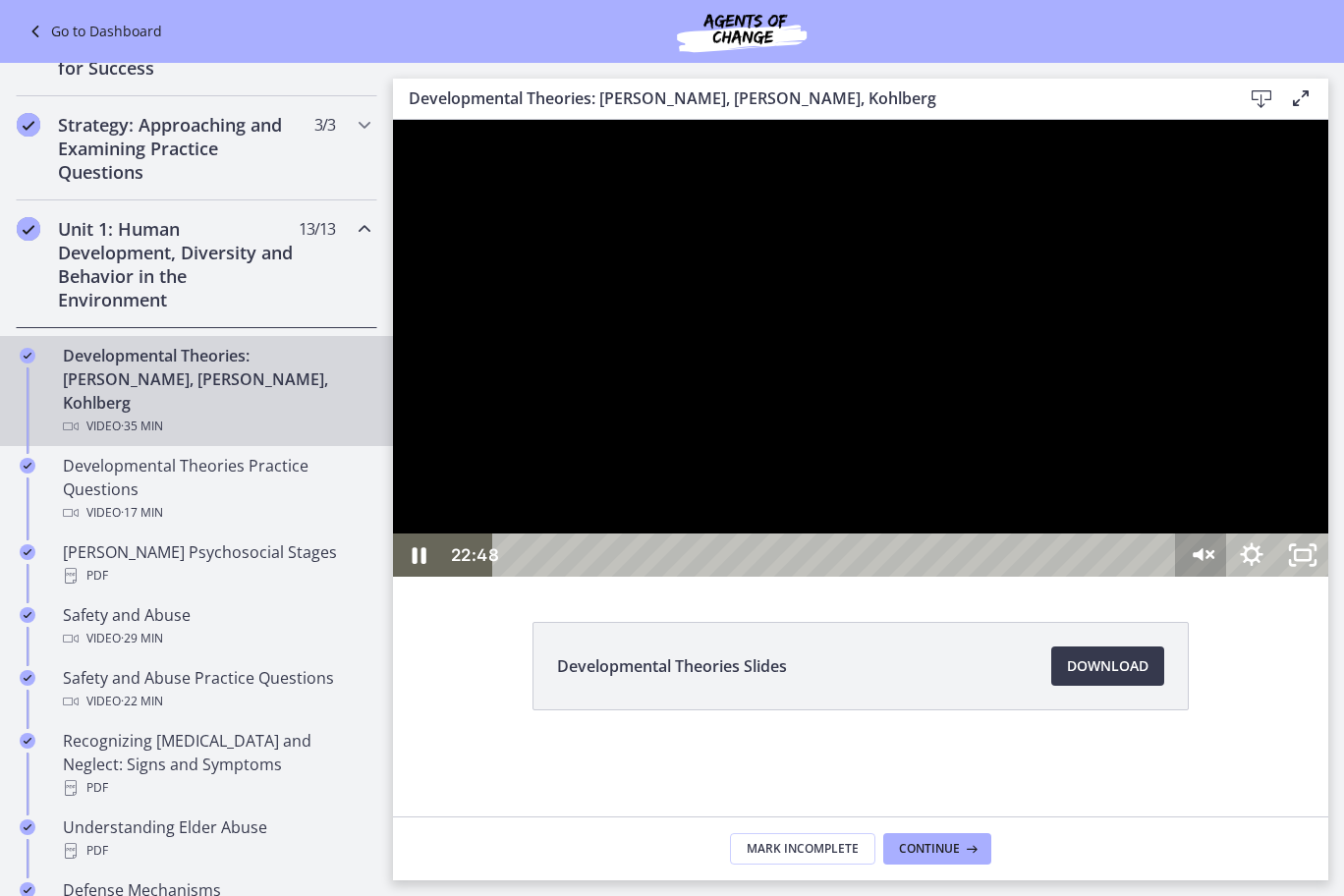 click 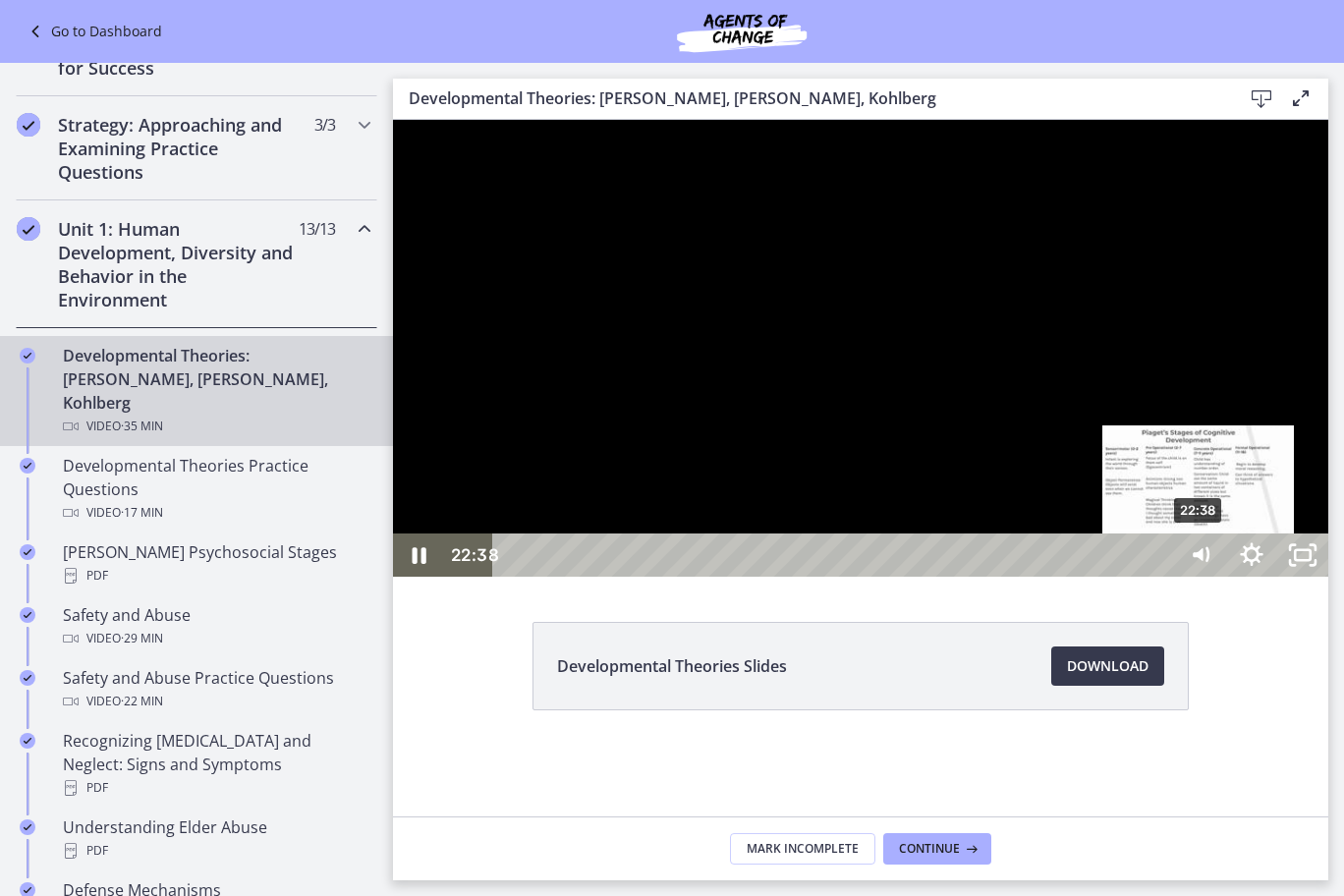 click at bounding box center [1198, 555] 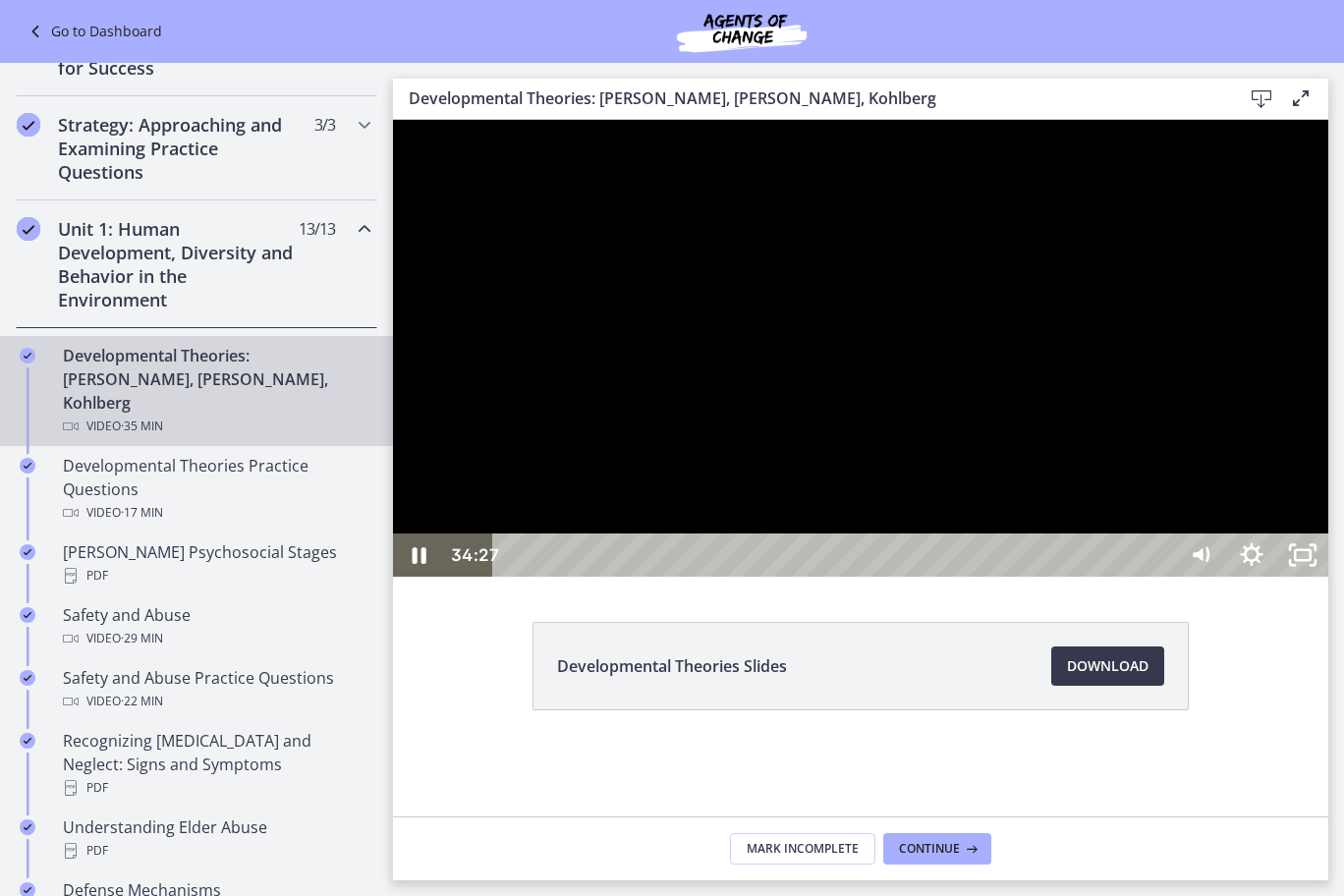 click at bounding box center [861, 348] 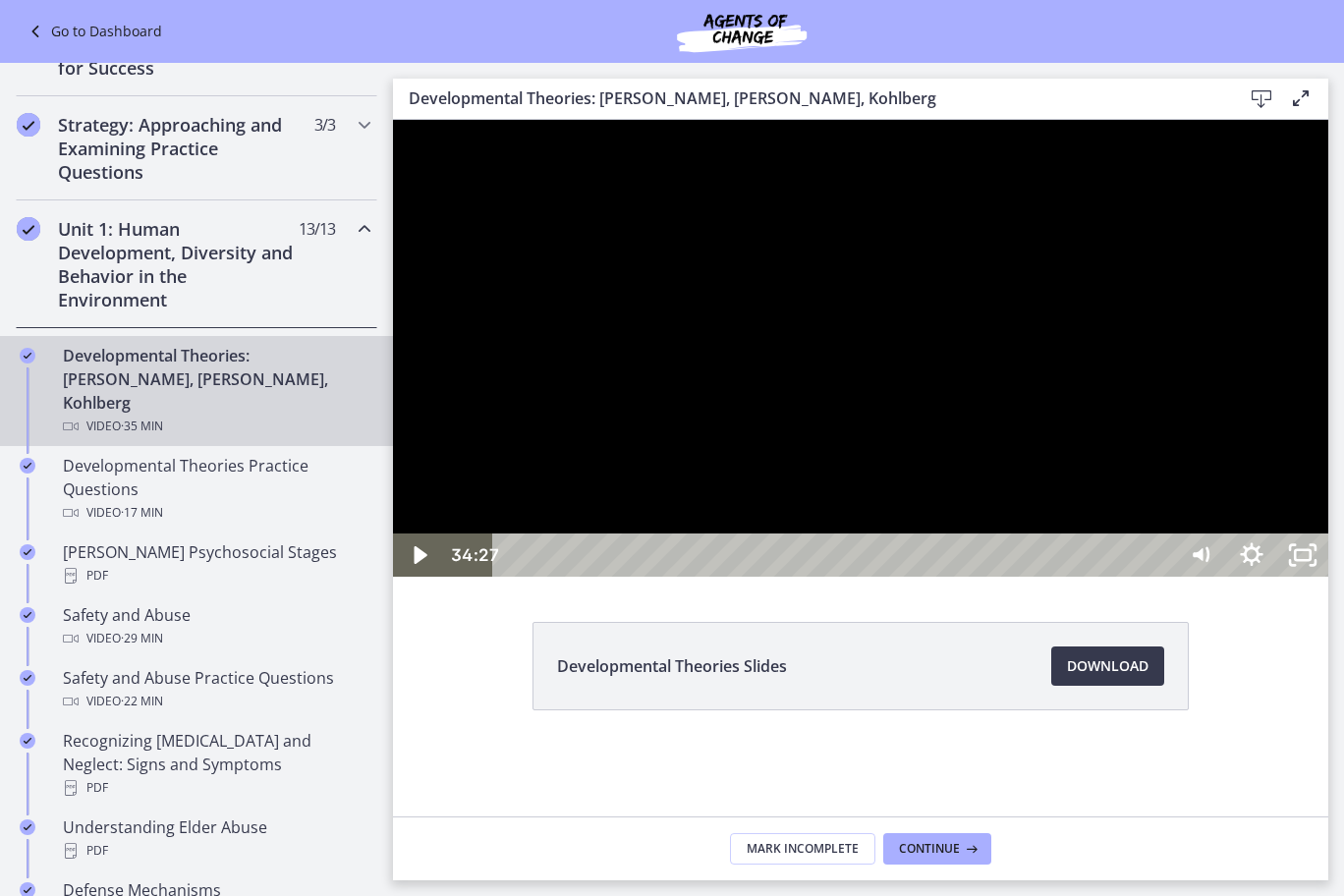 click at bounding box center [861, 348] 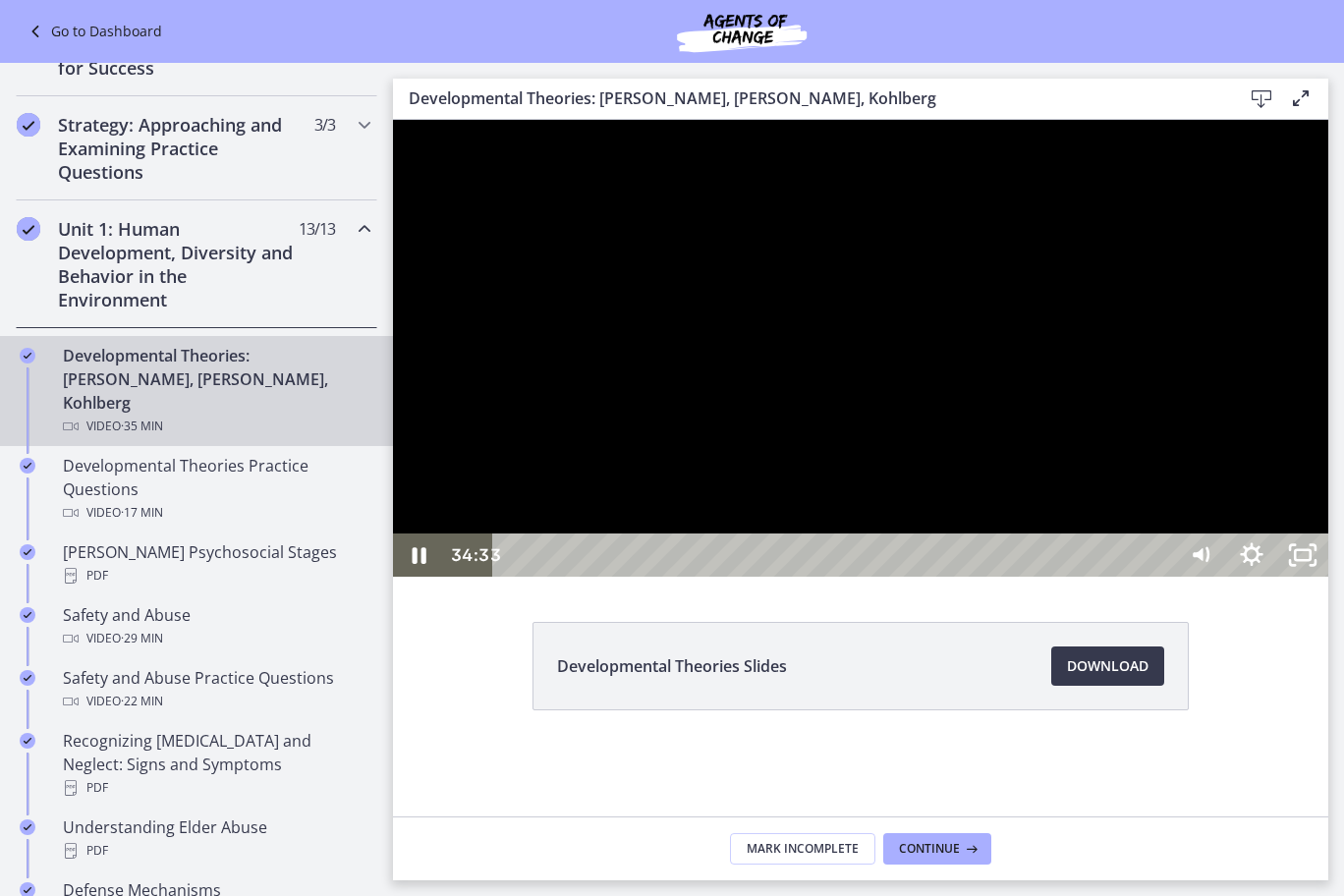 click at bounding box center [861, 348] 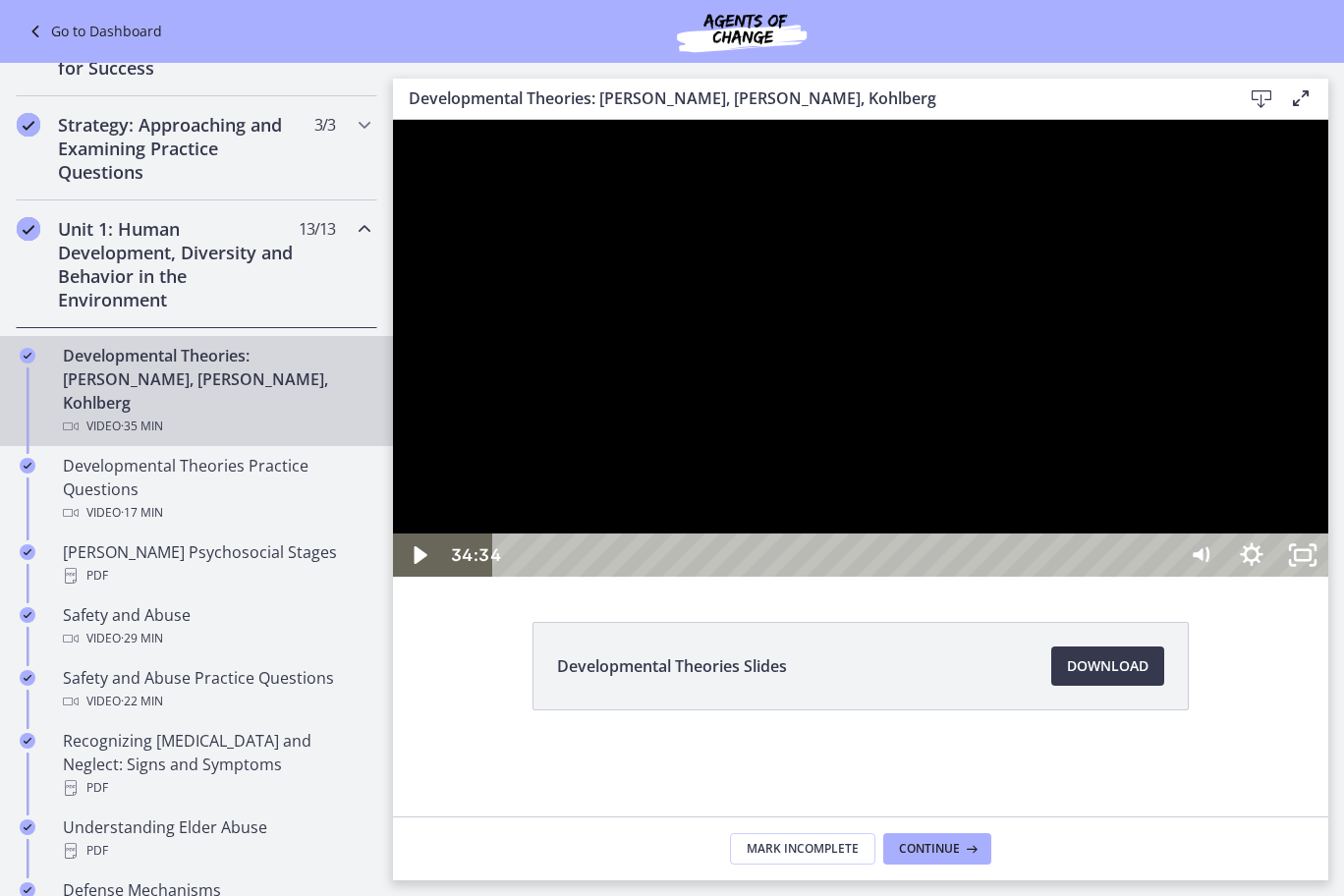 click at bounding box center (861, 348) 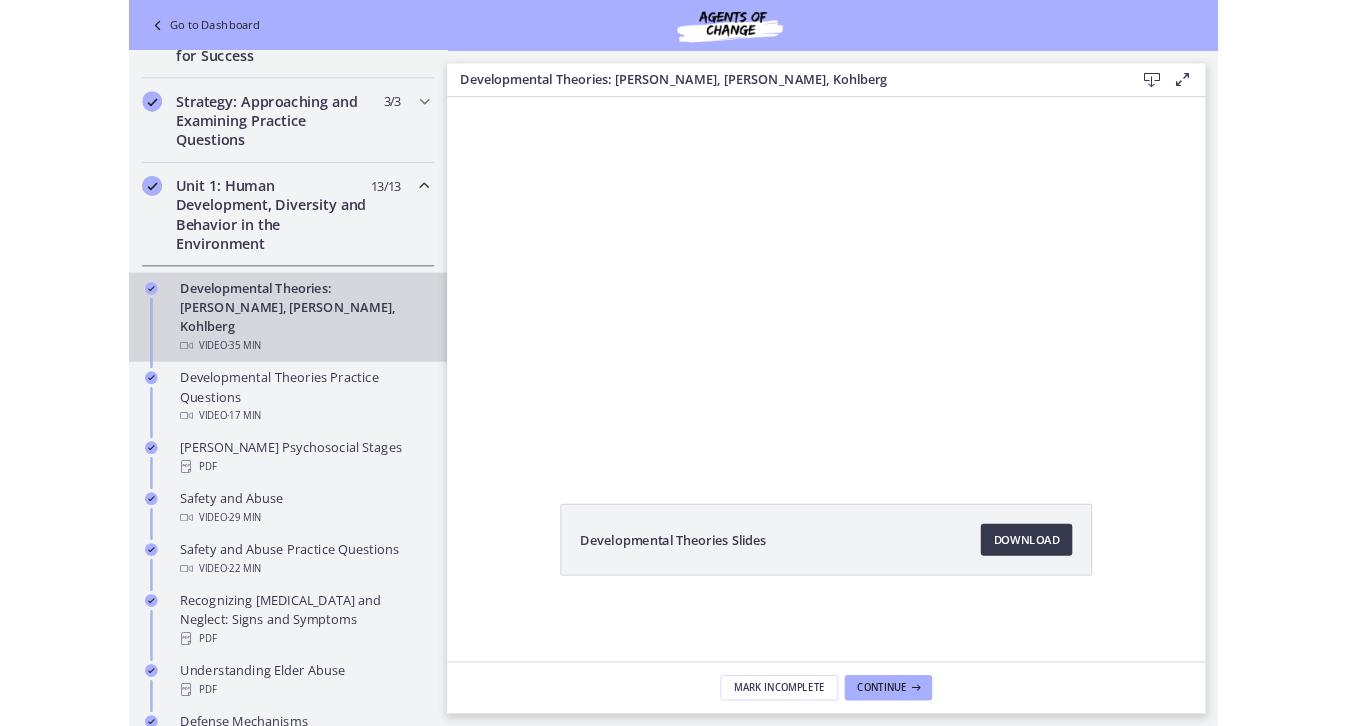 scroll, scrollTop: 0, scrollLeft: 0, axis: both 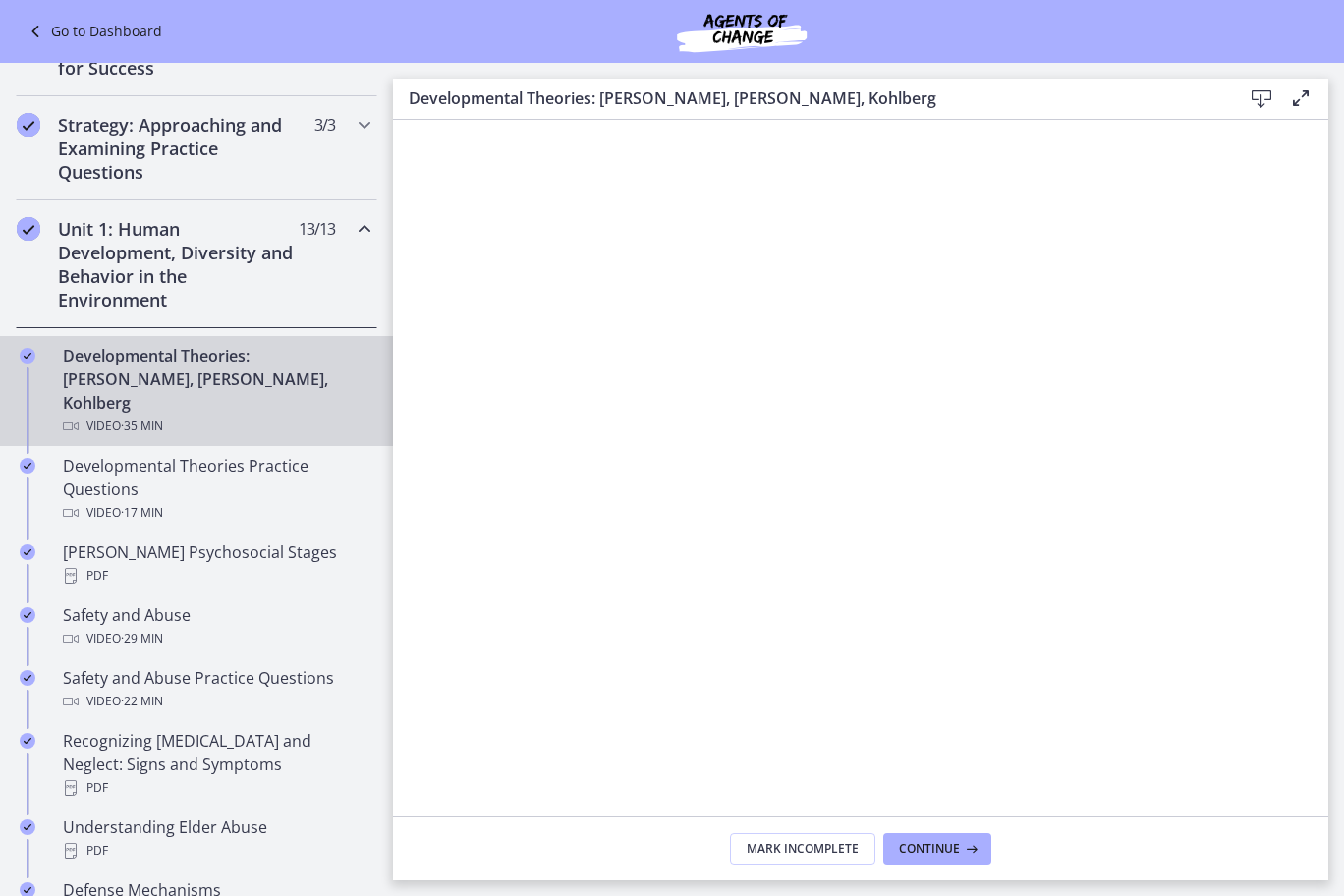 click 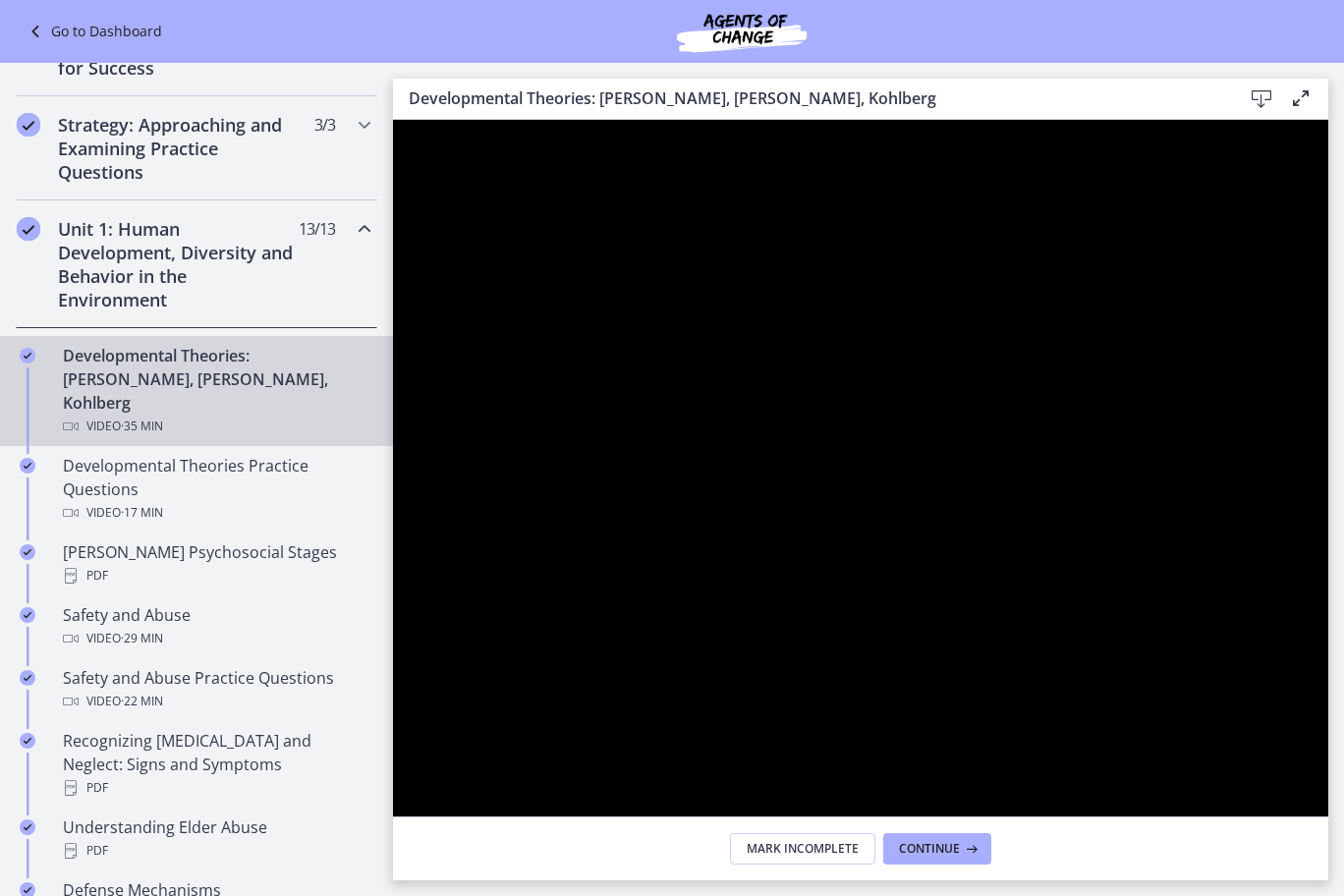click 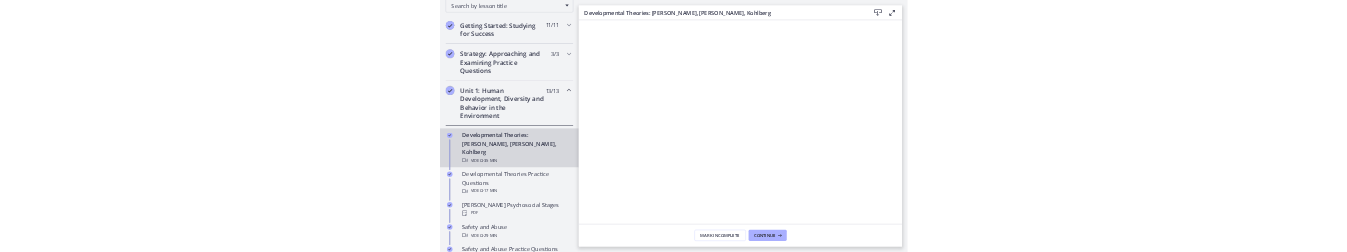 scroll, scrollTop: 429, scrollLeft: 0, axis: vertical 